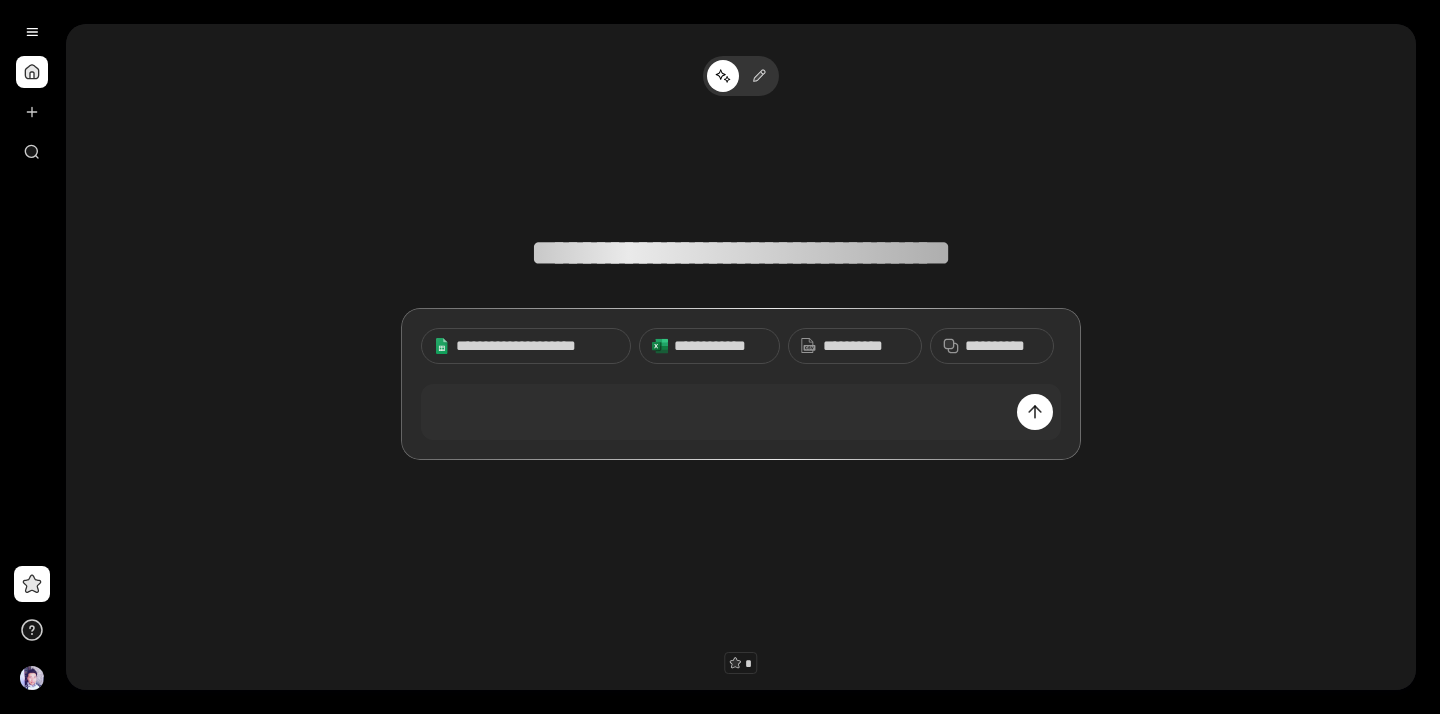 scroll, scrollTop: 0, scrollLeft: 0, axis: both 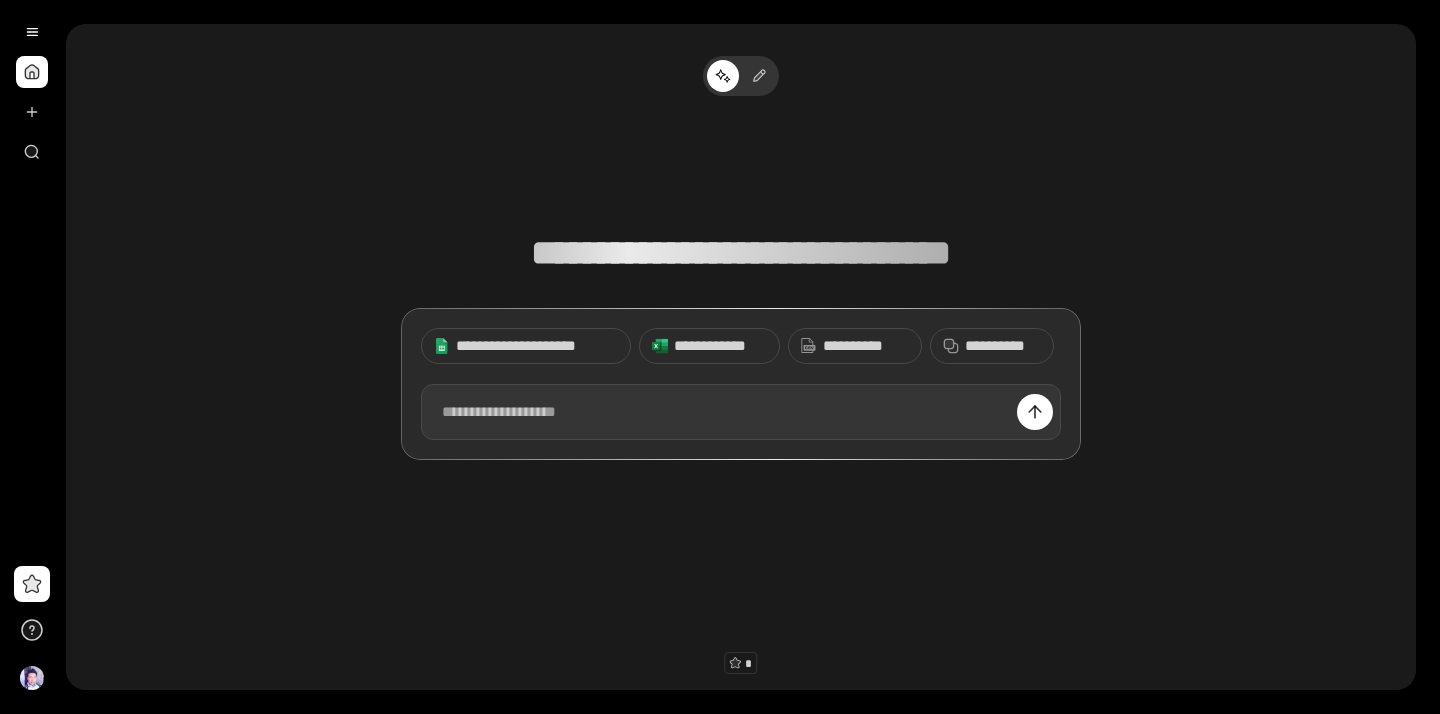 click at bounding box center (741, 412) 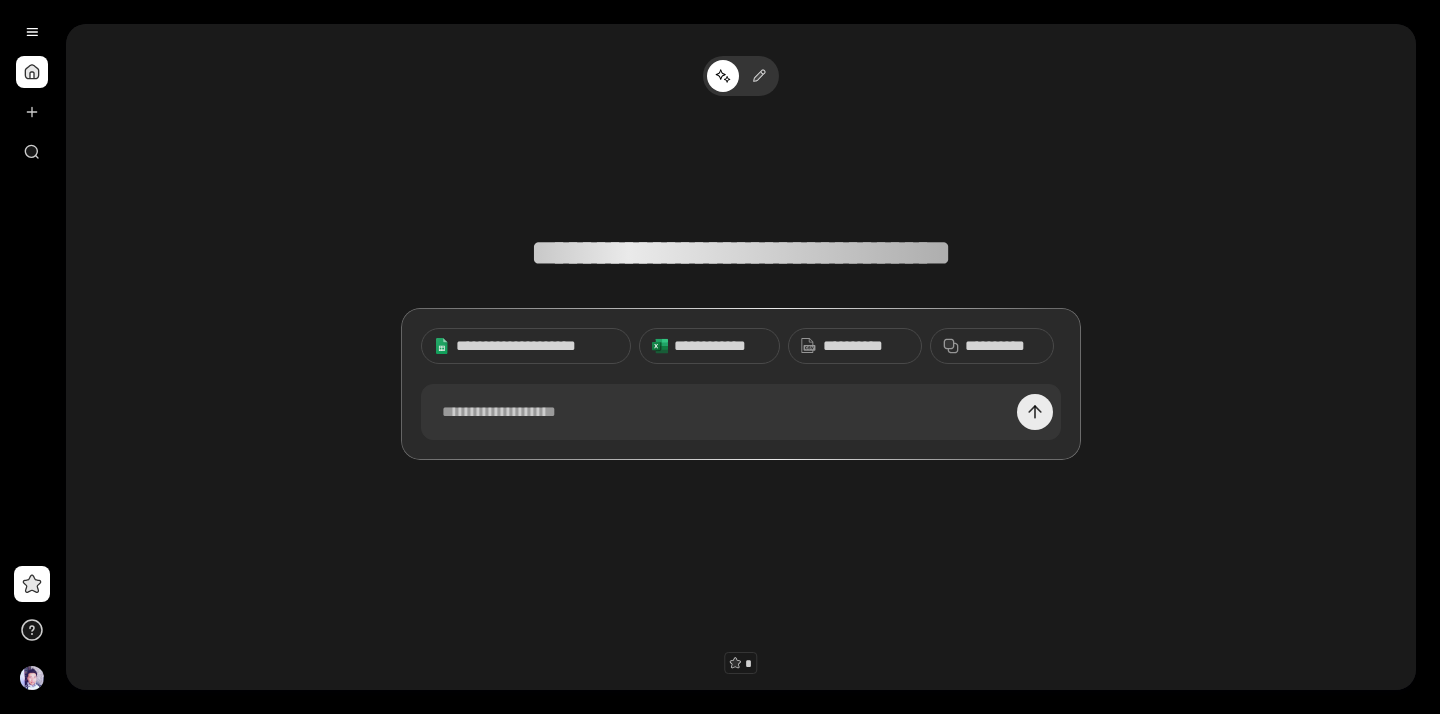 click at bounding box center (1035, 412) 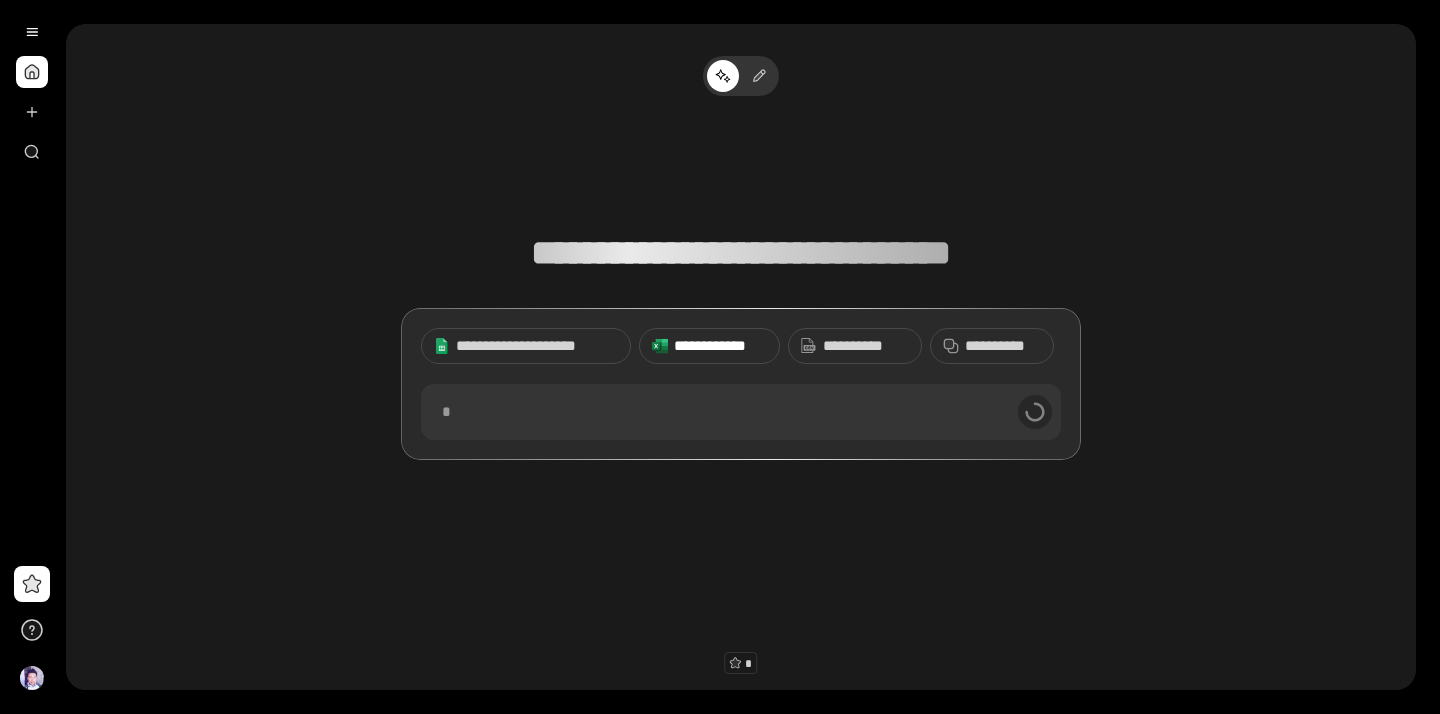 click on "**********" at bounding box center (709, 346) 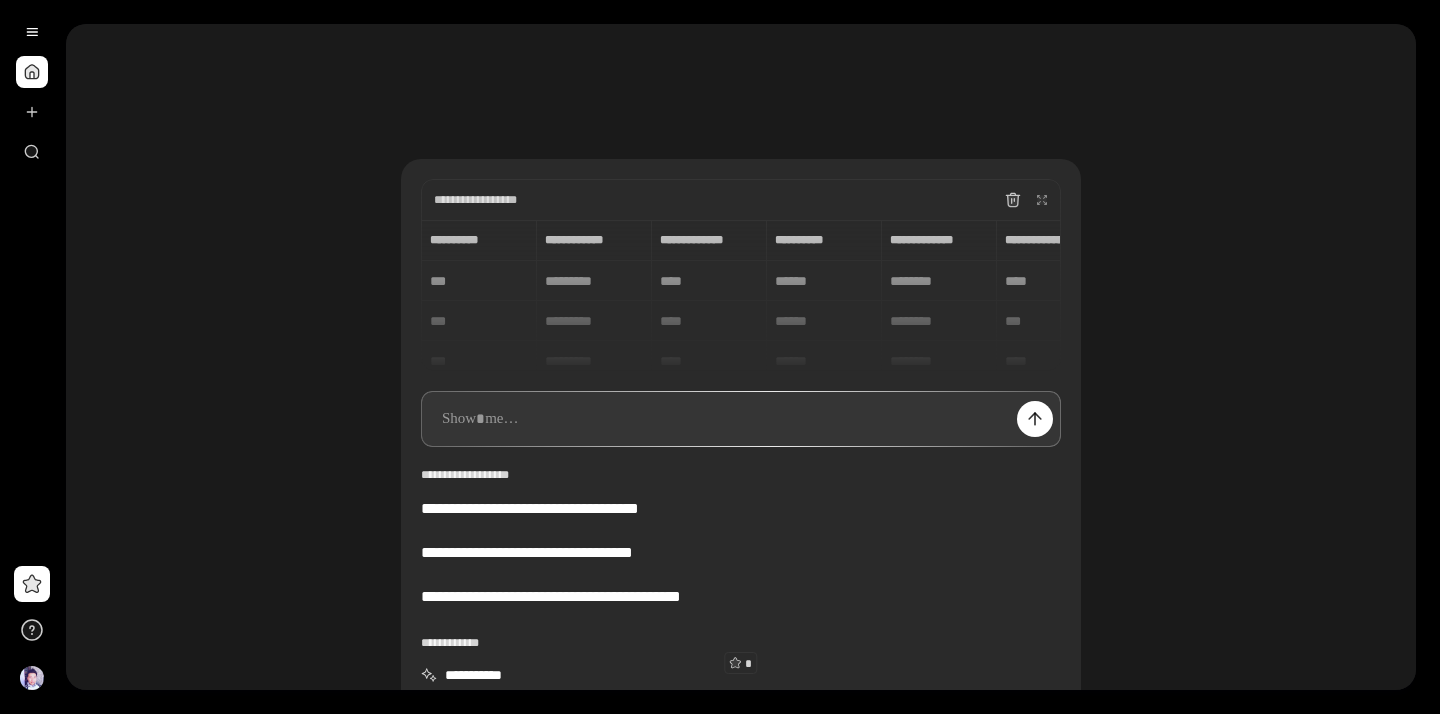 type 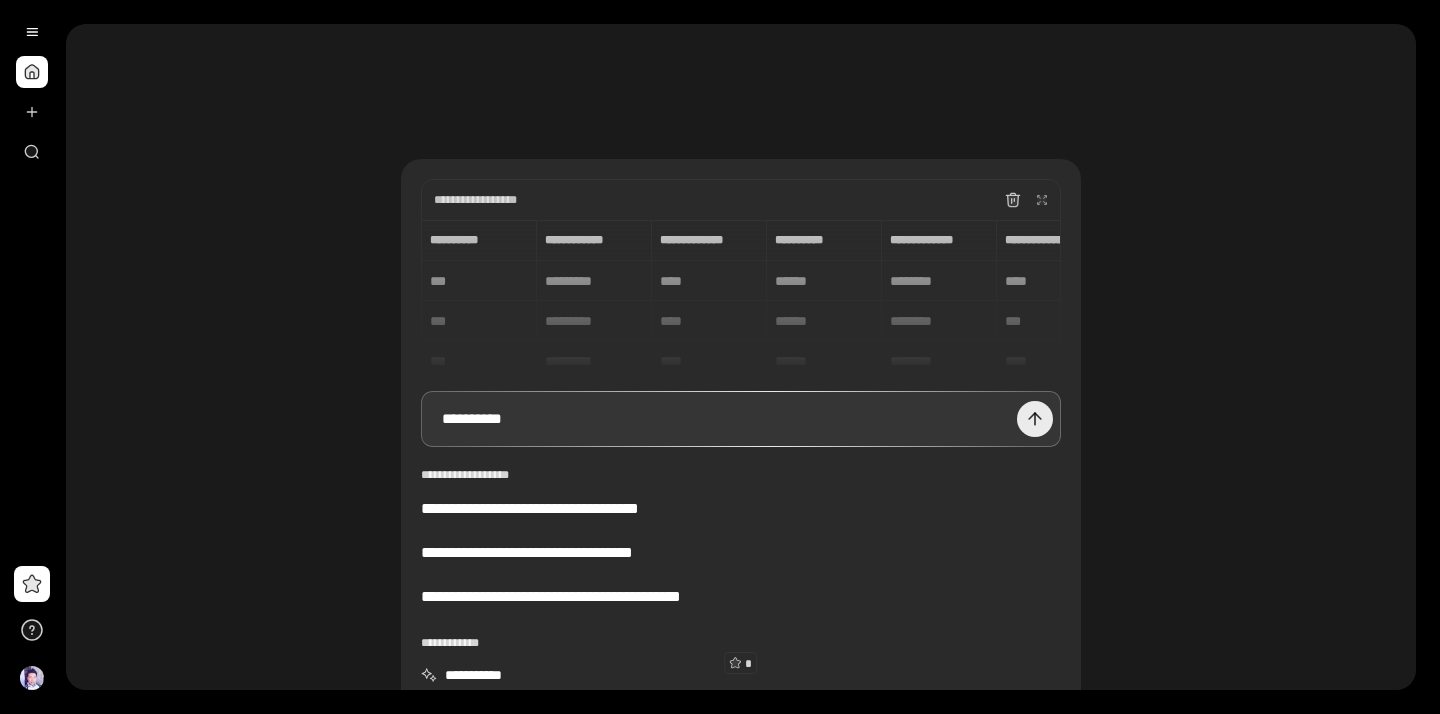 click at bounding box center [1035, 419] 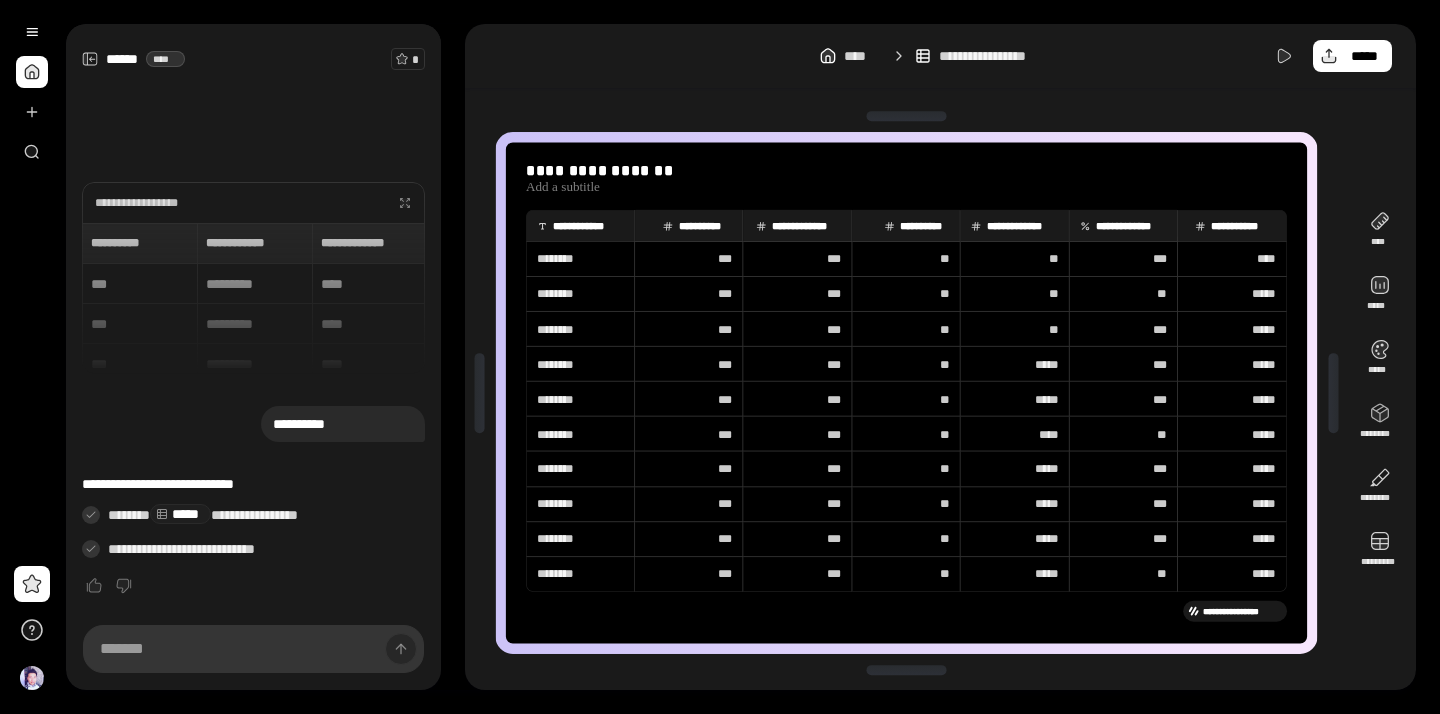 scroll, scrollTop: 0, scrollLeft: 0, axis: both 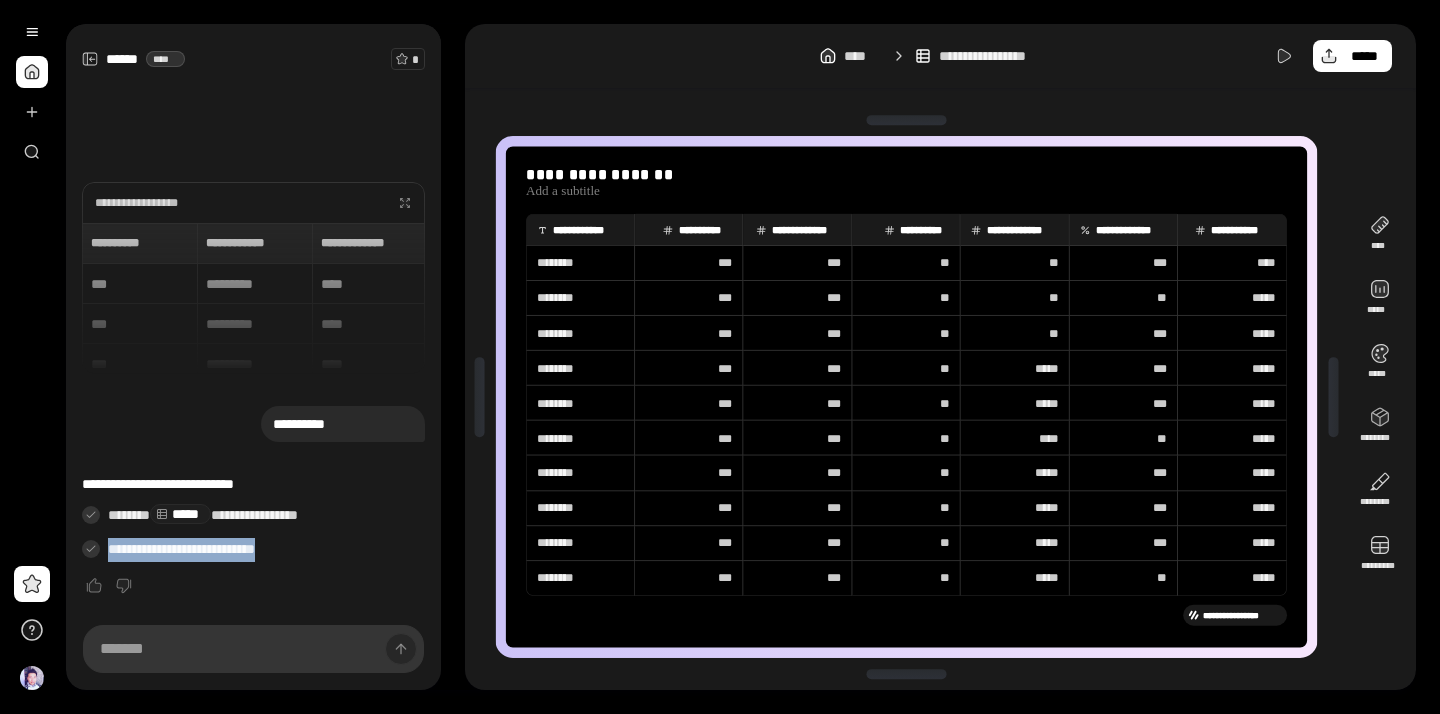 drag, startPoint x: 110, startPoint y: 552, endPoint x: 302, endPoint y: 542, distance: 192.26024 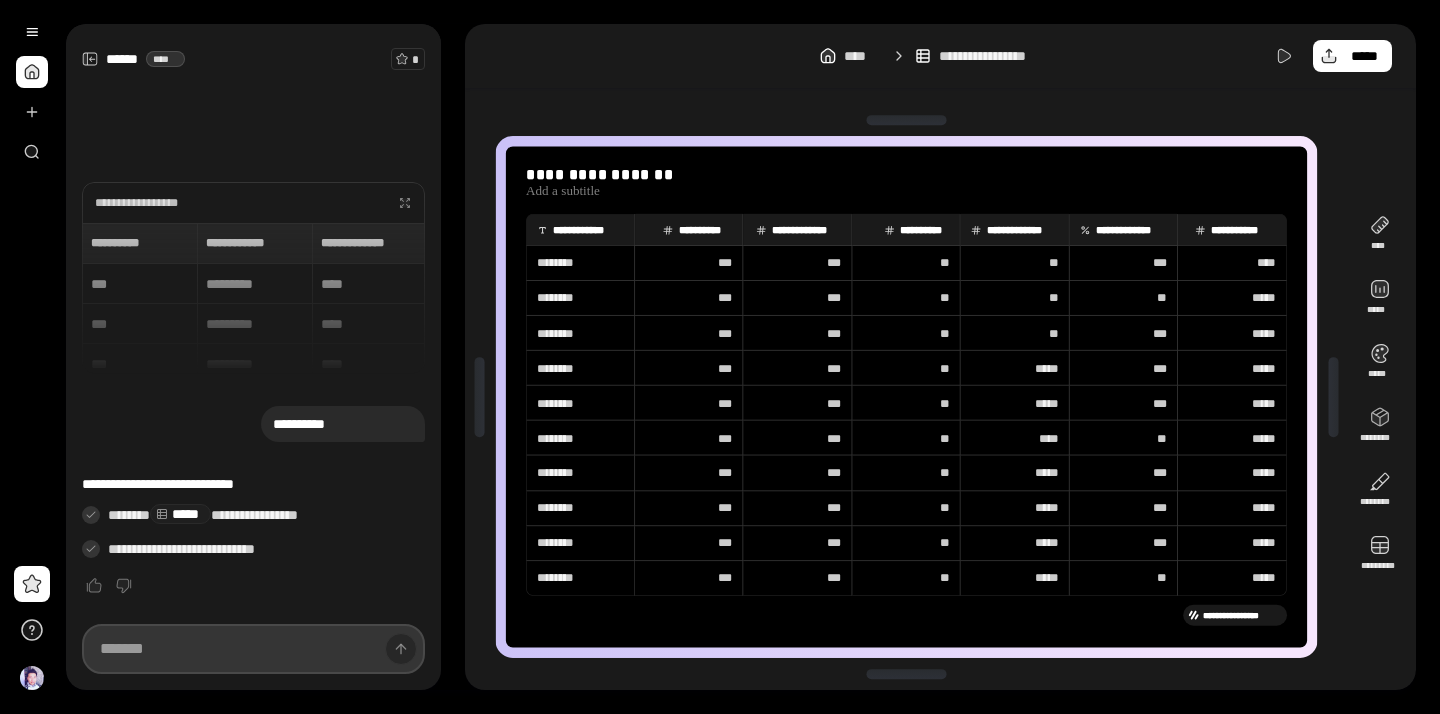 click at bounding box center [253, 649] 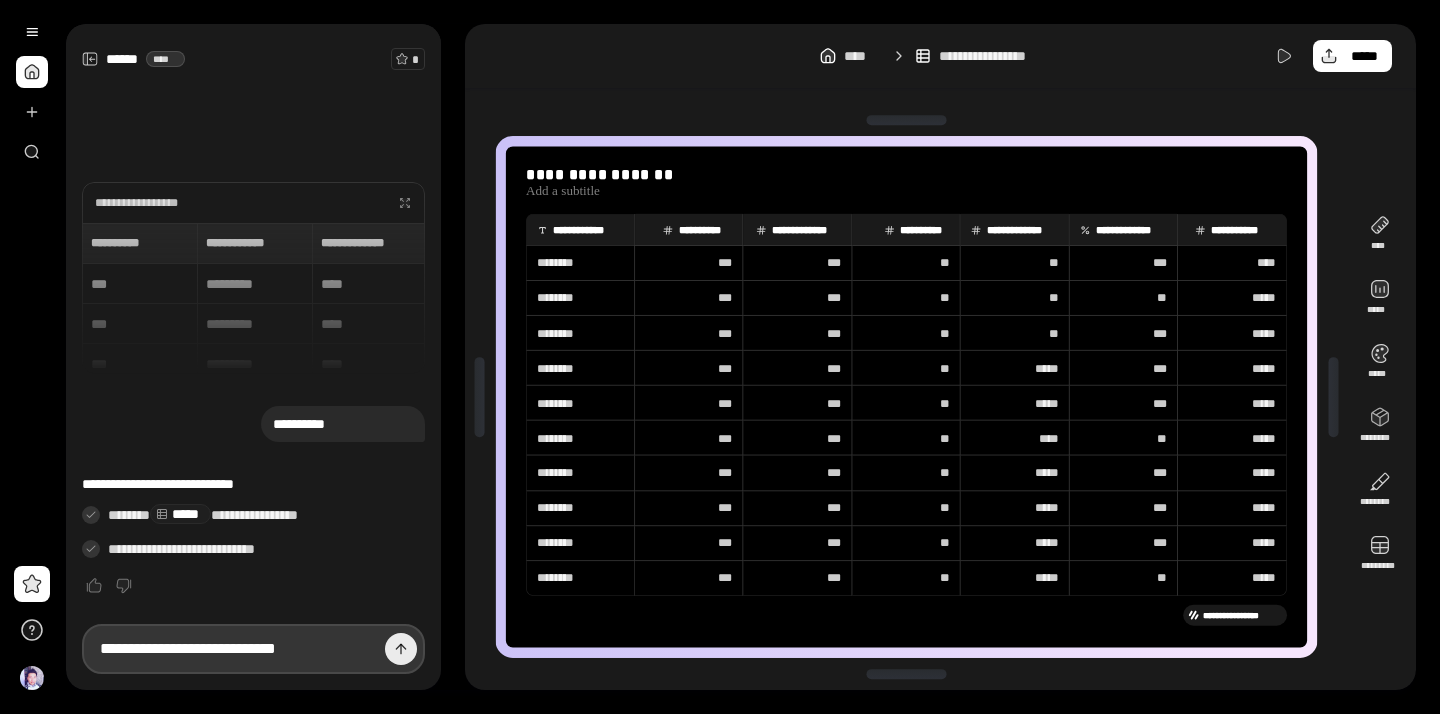 type on "**********" 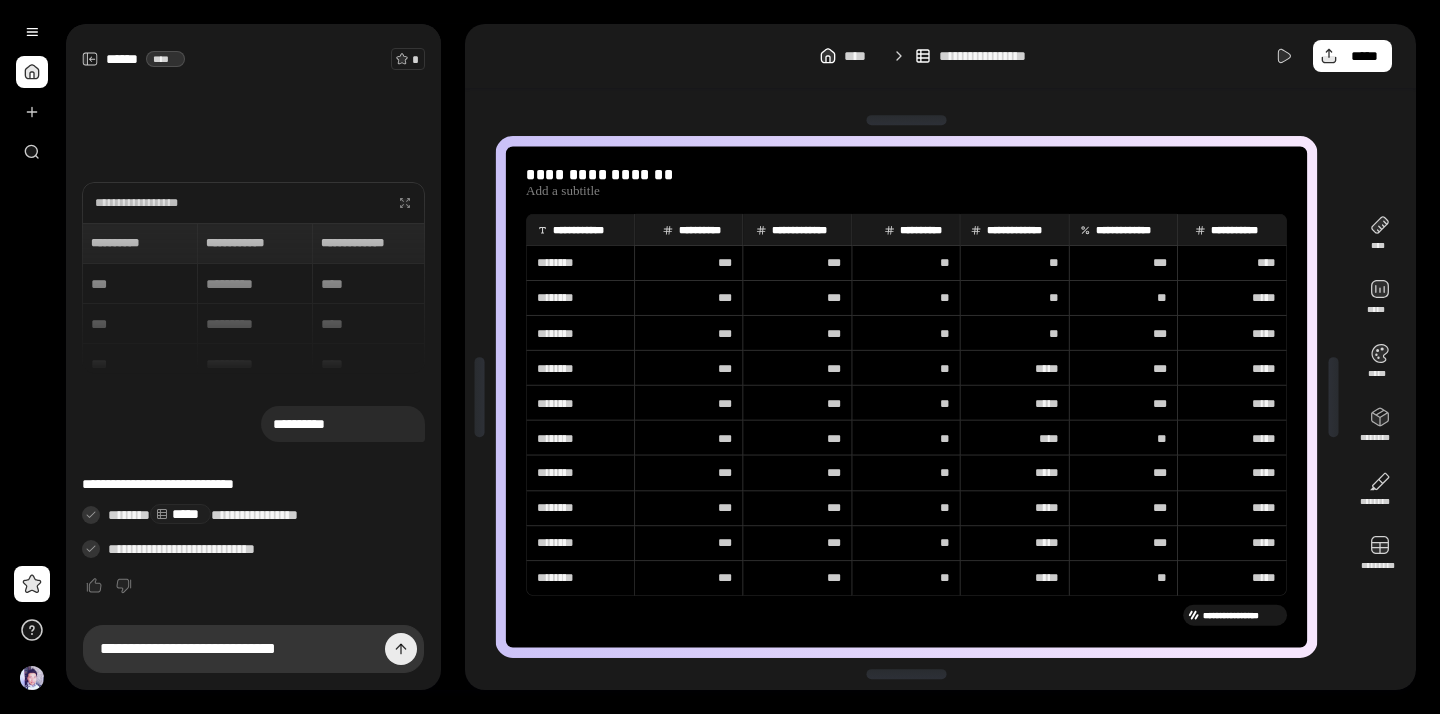 click at bounding box center [401, 649] 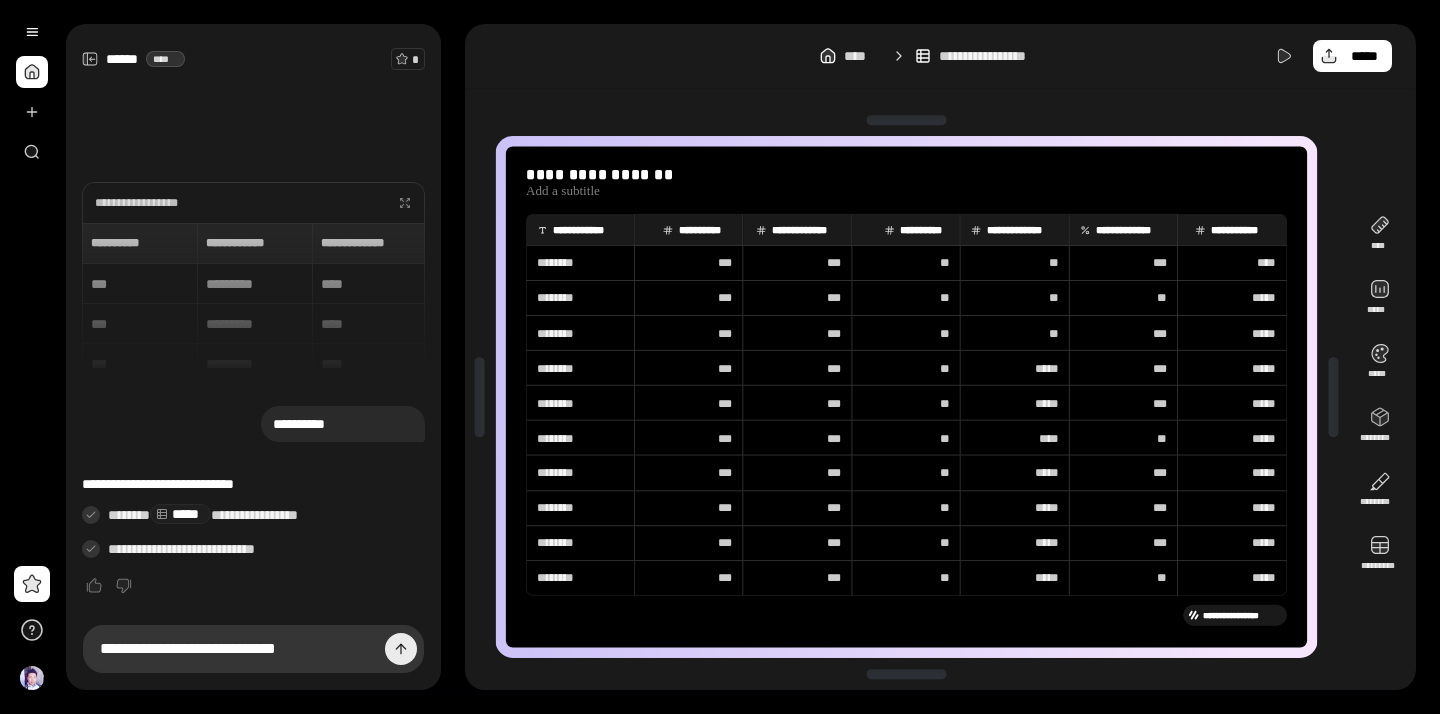 type 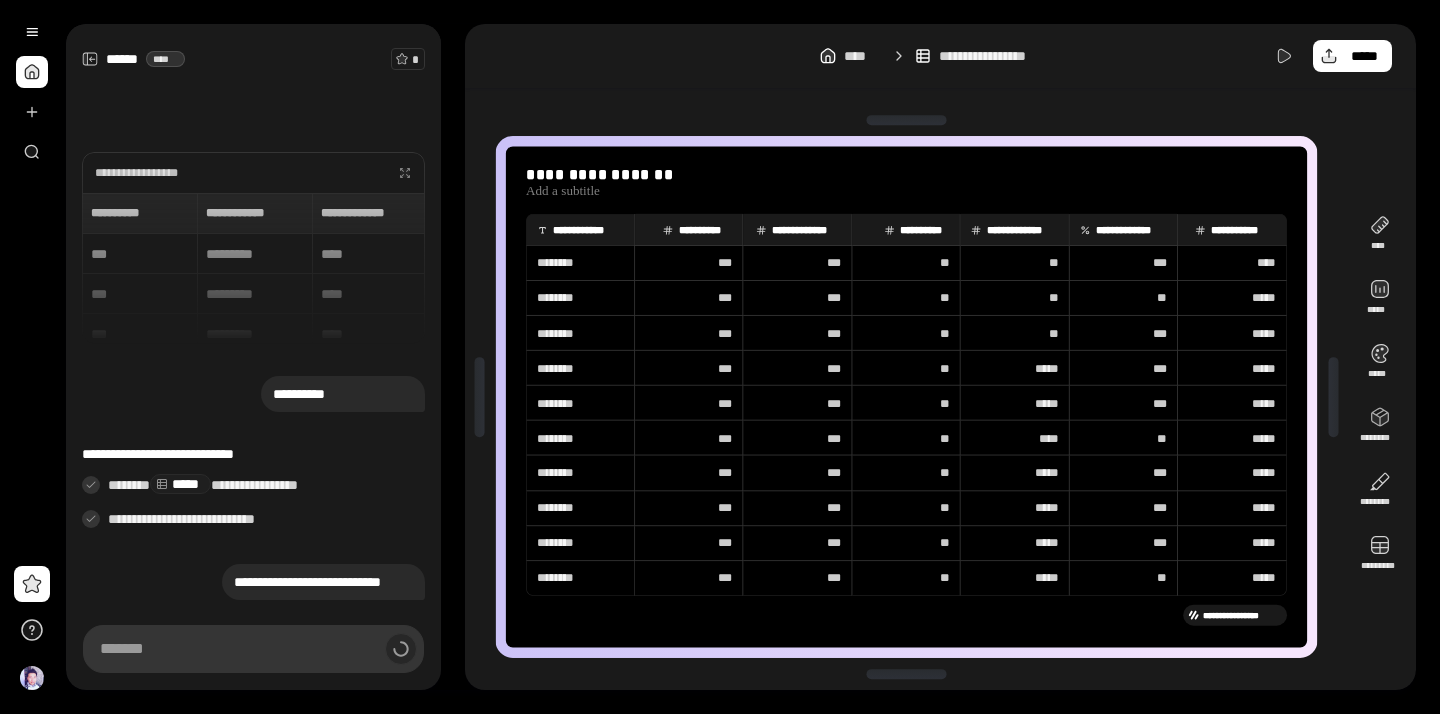 scroll, scrollTop: 4, scrollLeft: 0, axis: vertical 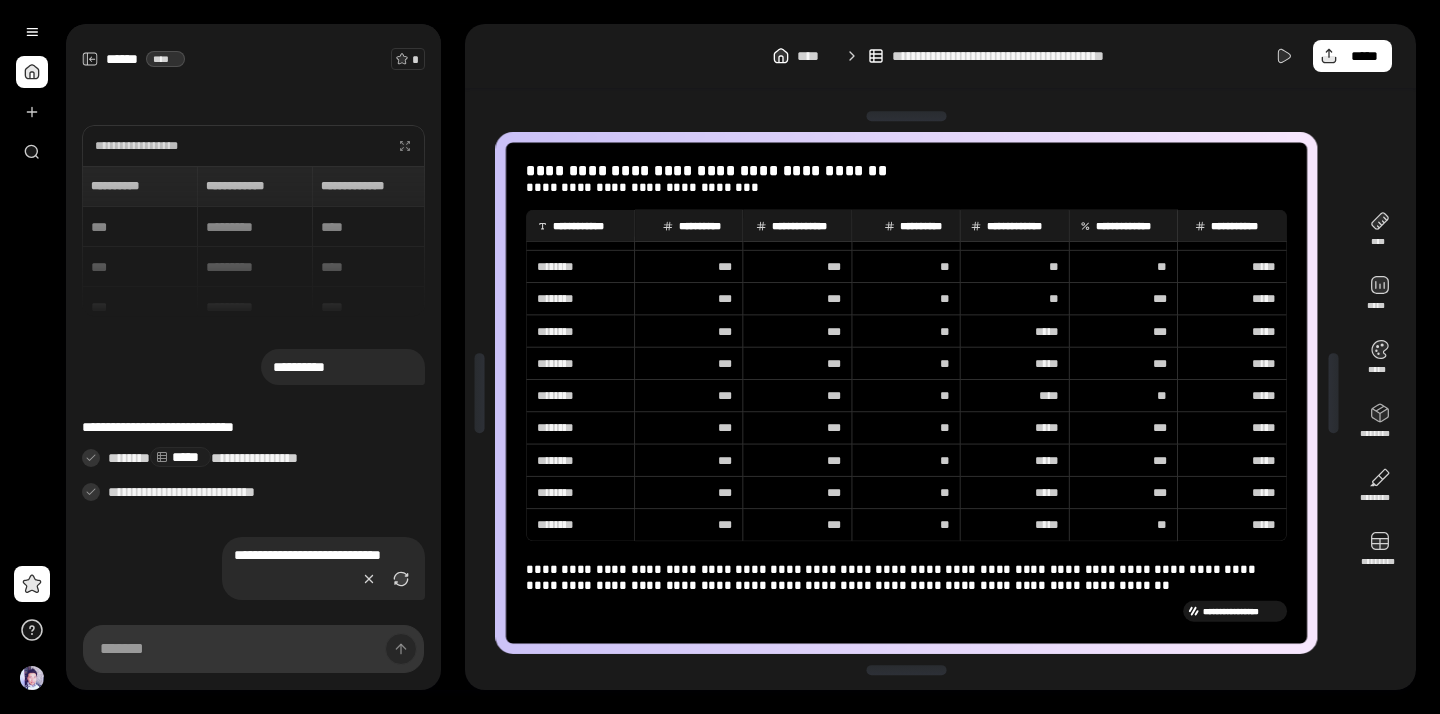 click on "**********" at bounding box center (237, 146) 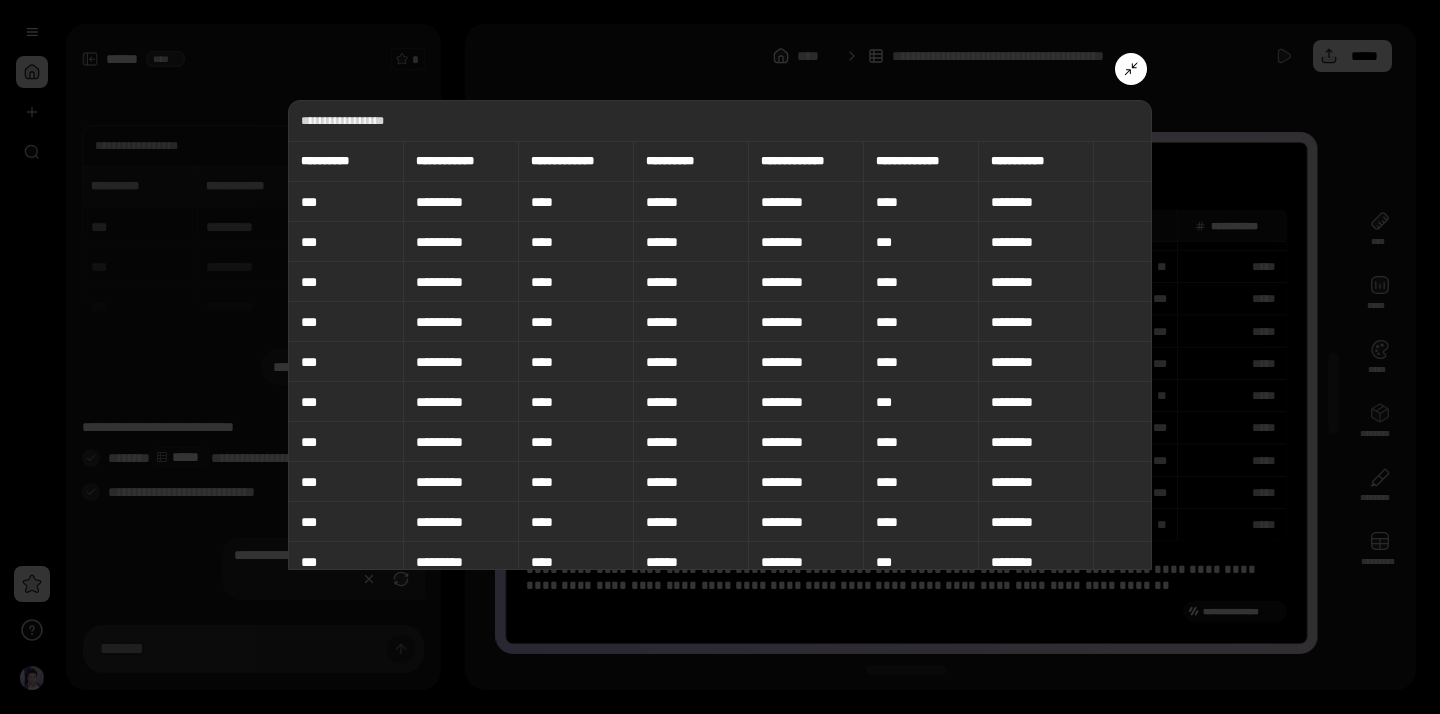 click on "**********" at bounding box center [720, 335] 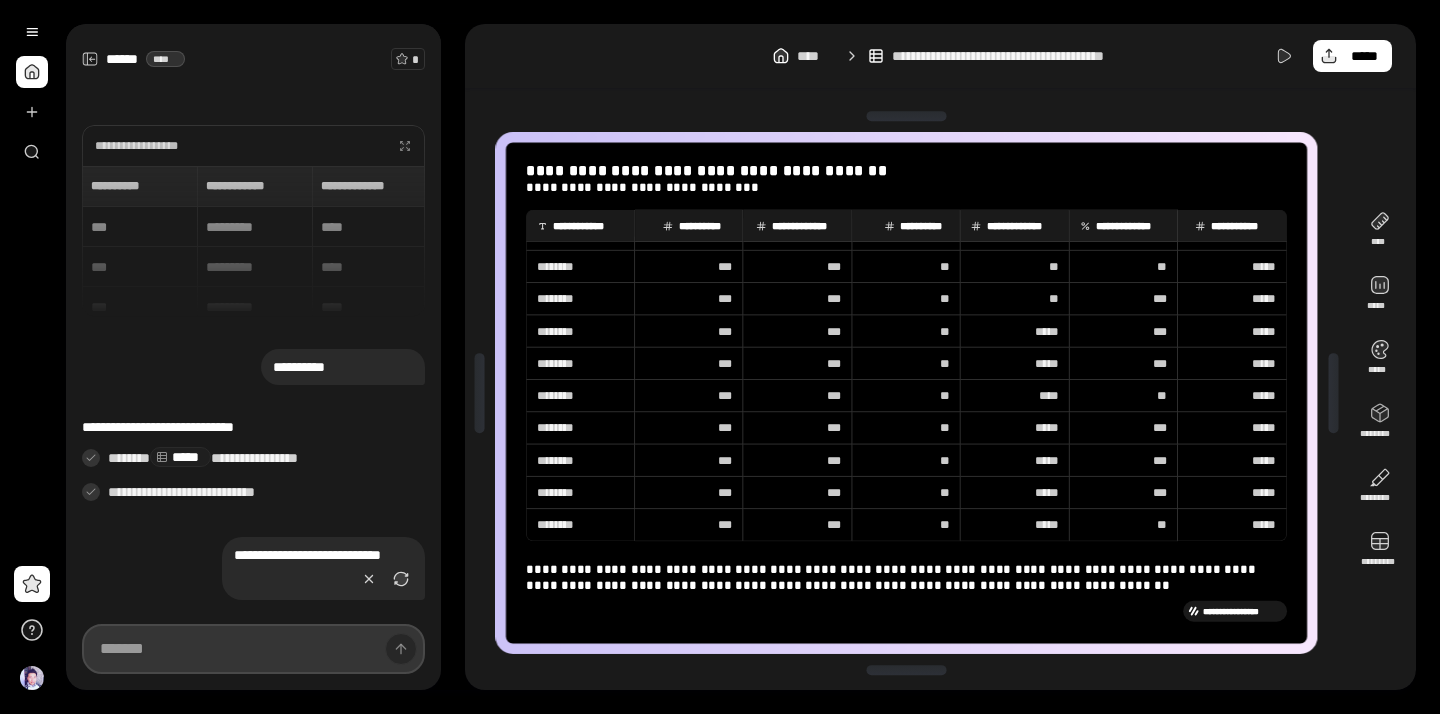 click at bounding box center (253, 649) 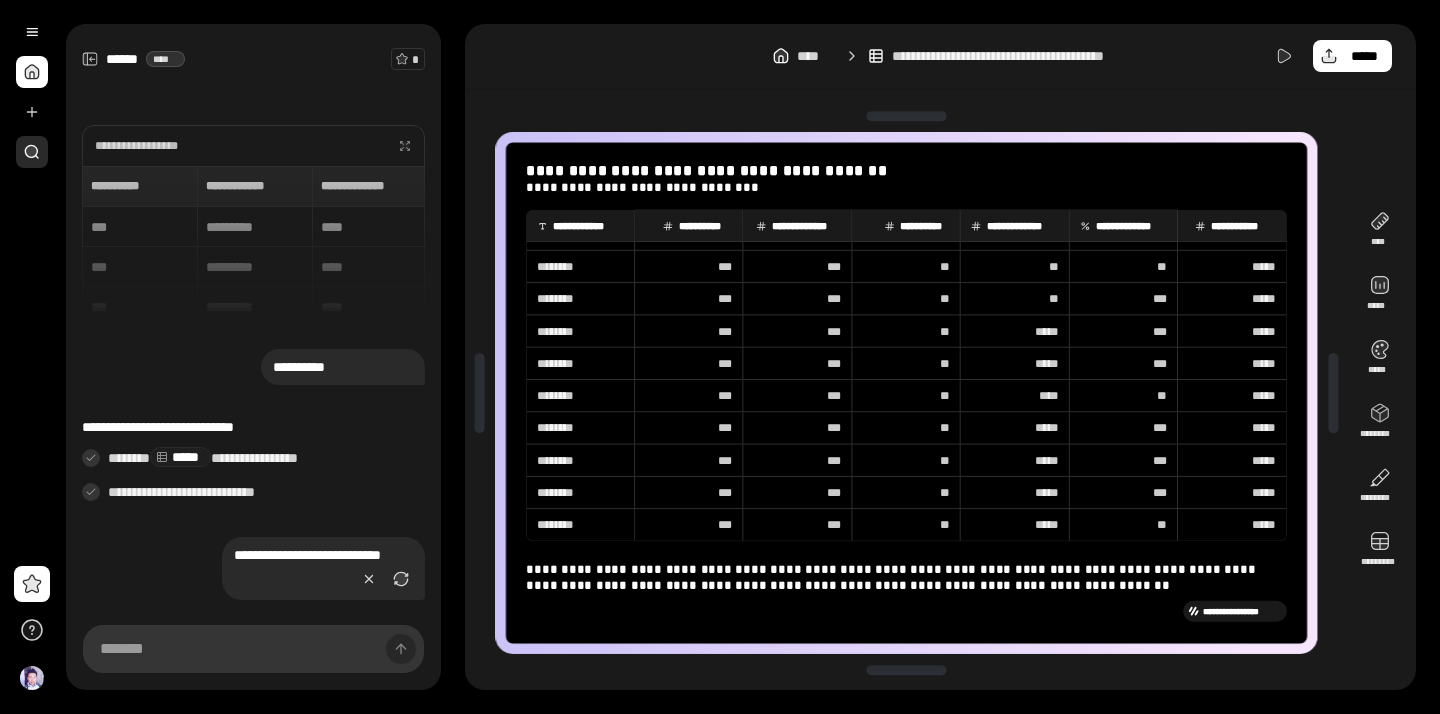 click at bounding box center [32, 152] 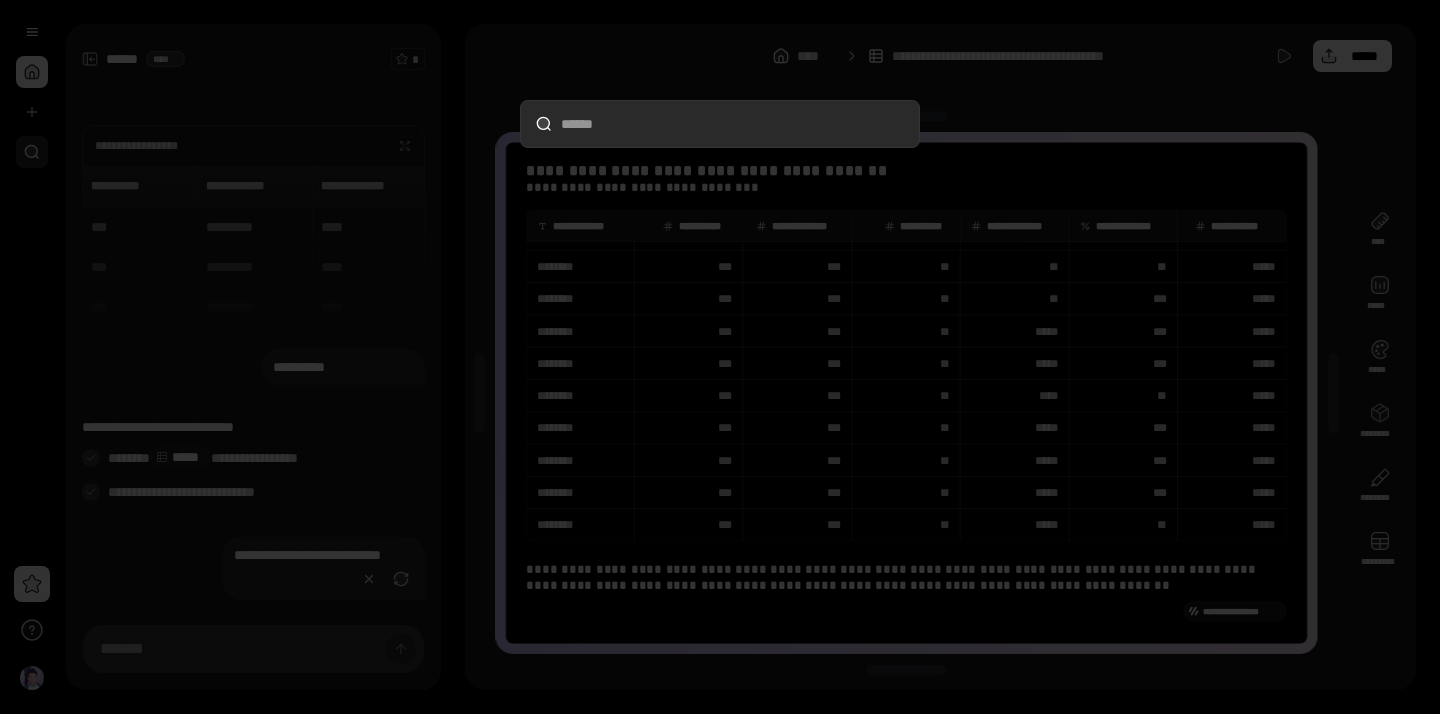 click at bounding box center (720, 357) 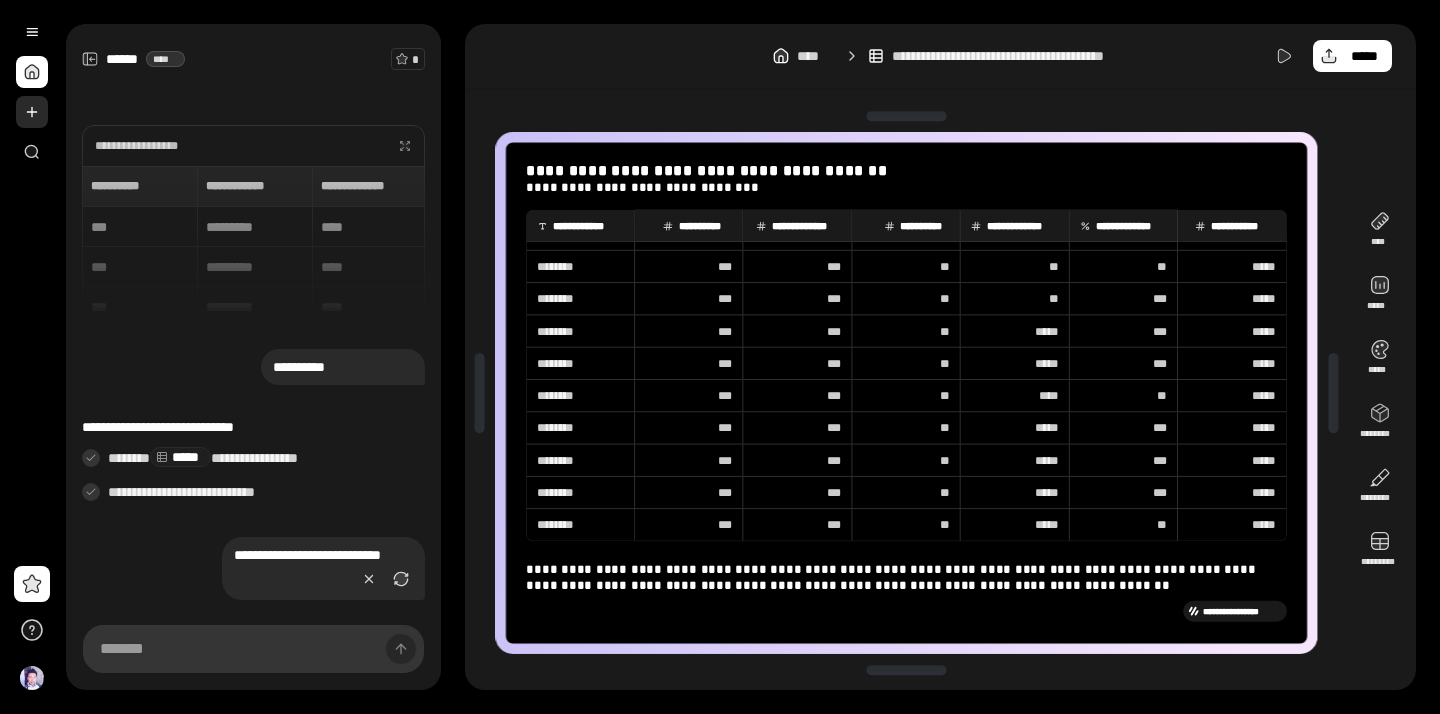 click at bounding box center (32, 112) 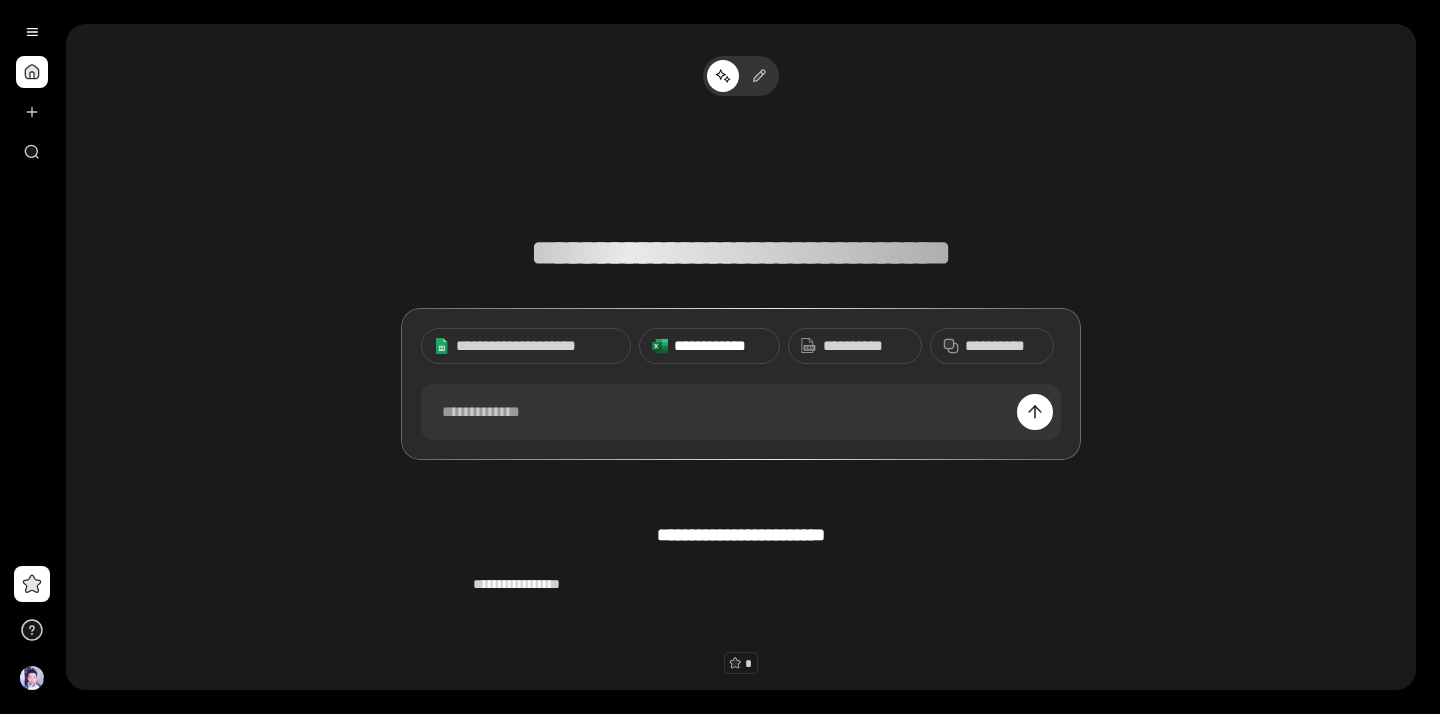 click on "**********" at bounding box center (720, 346) 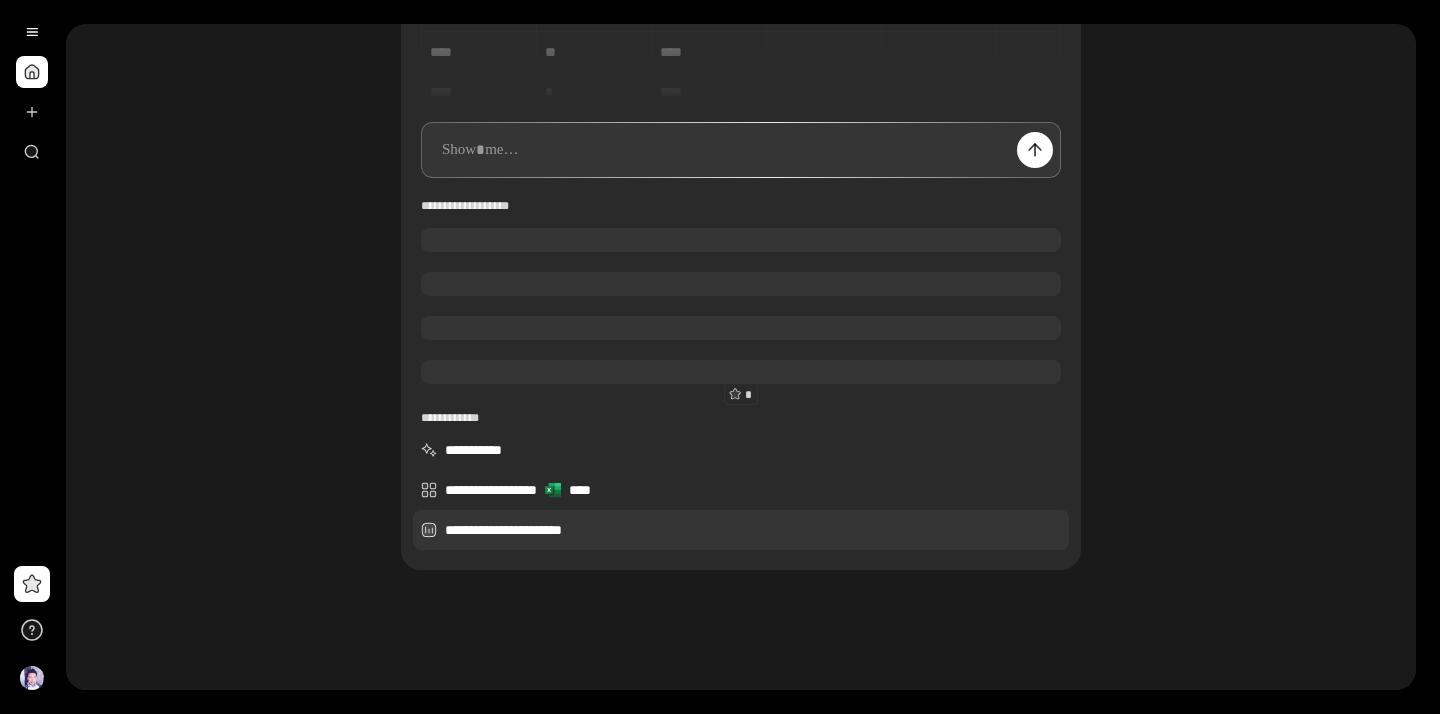 scroll, scrollTop: 181, scrollLeft: 0, axis: vertical 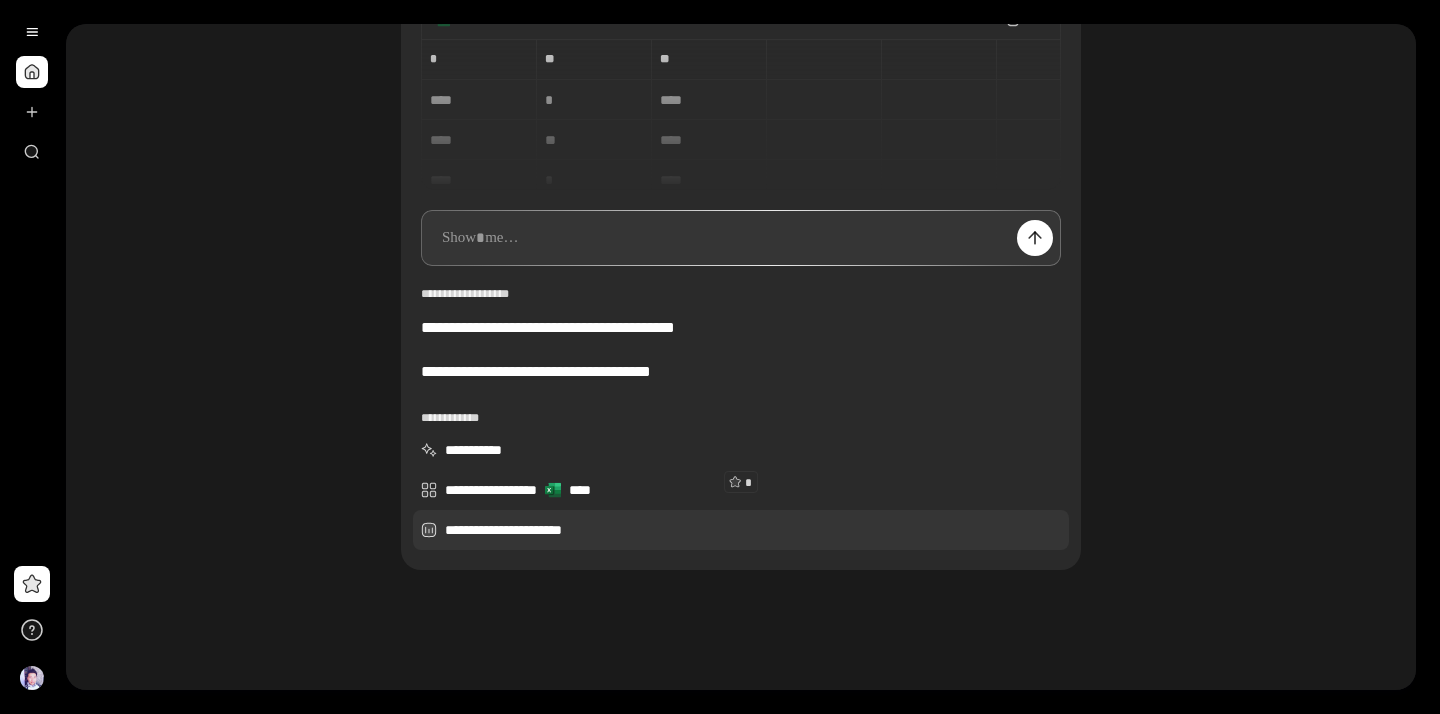 click on "**********" at bounding box center [741, 530] 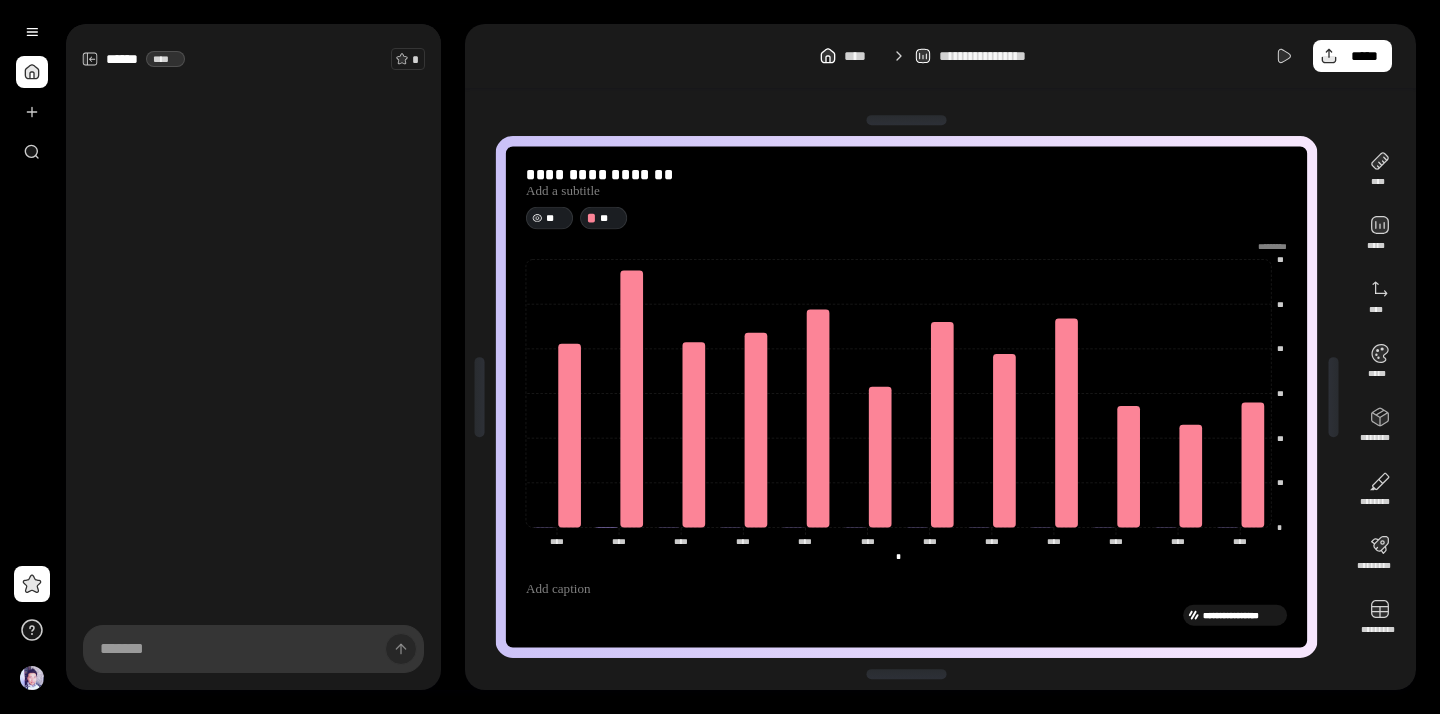 click on "**" at bounding box center [556, 217] 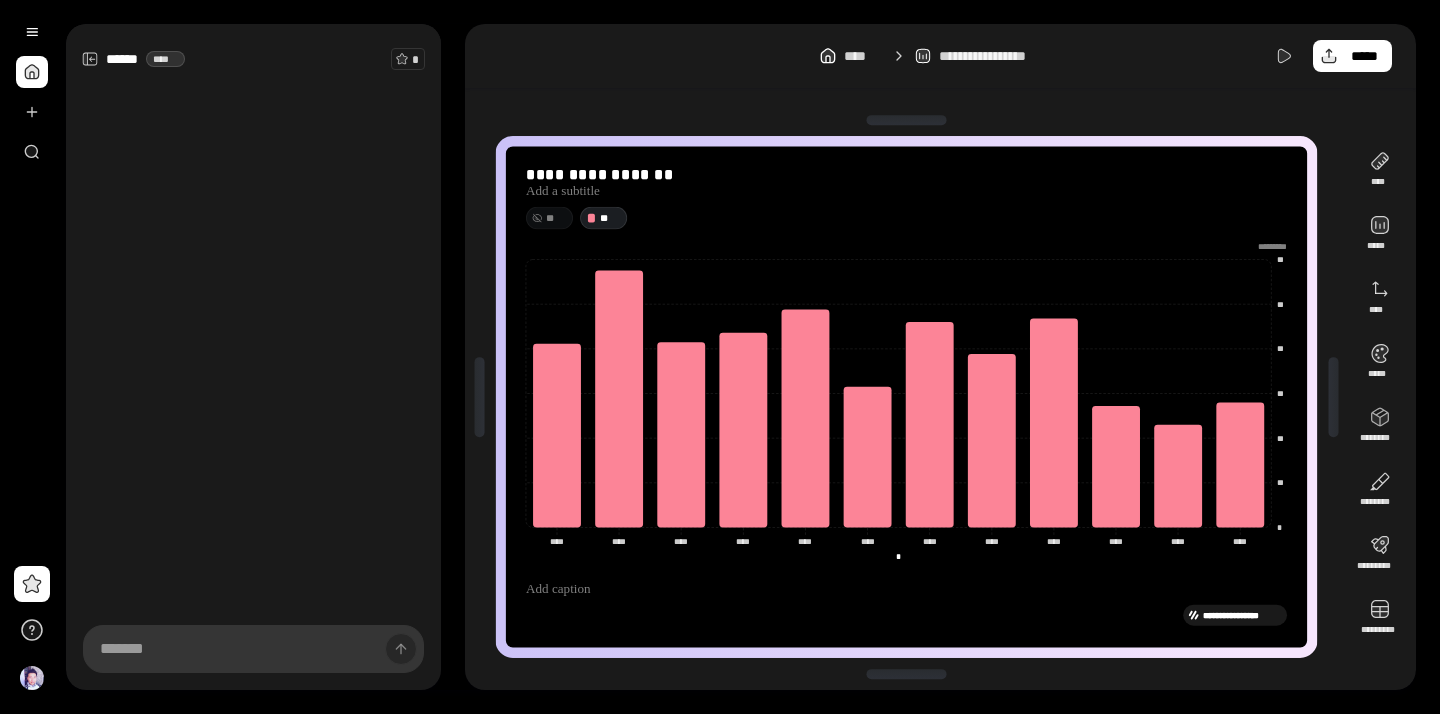click on "**" at bounding box center [610, 217] 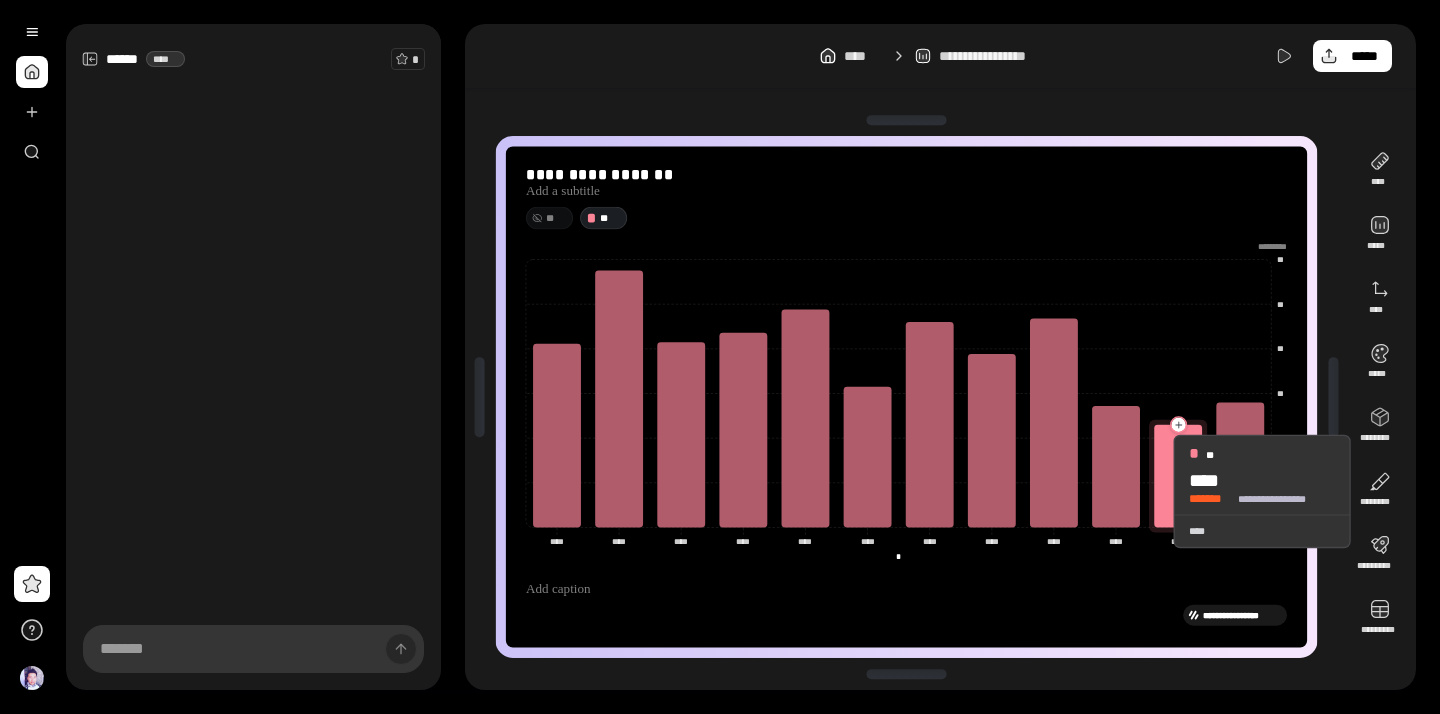 scroll, scrollTop: 4, scrollLeft: 0, axis: vertical 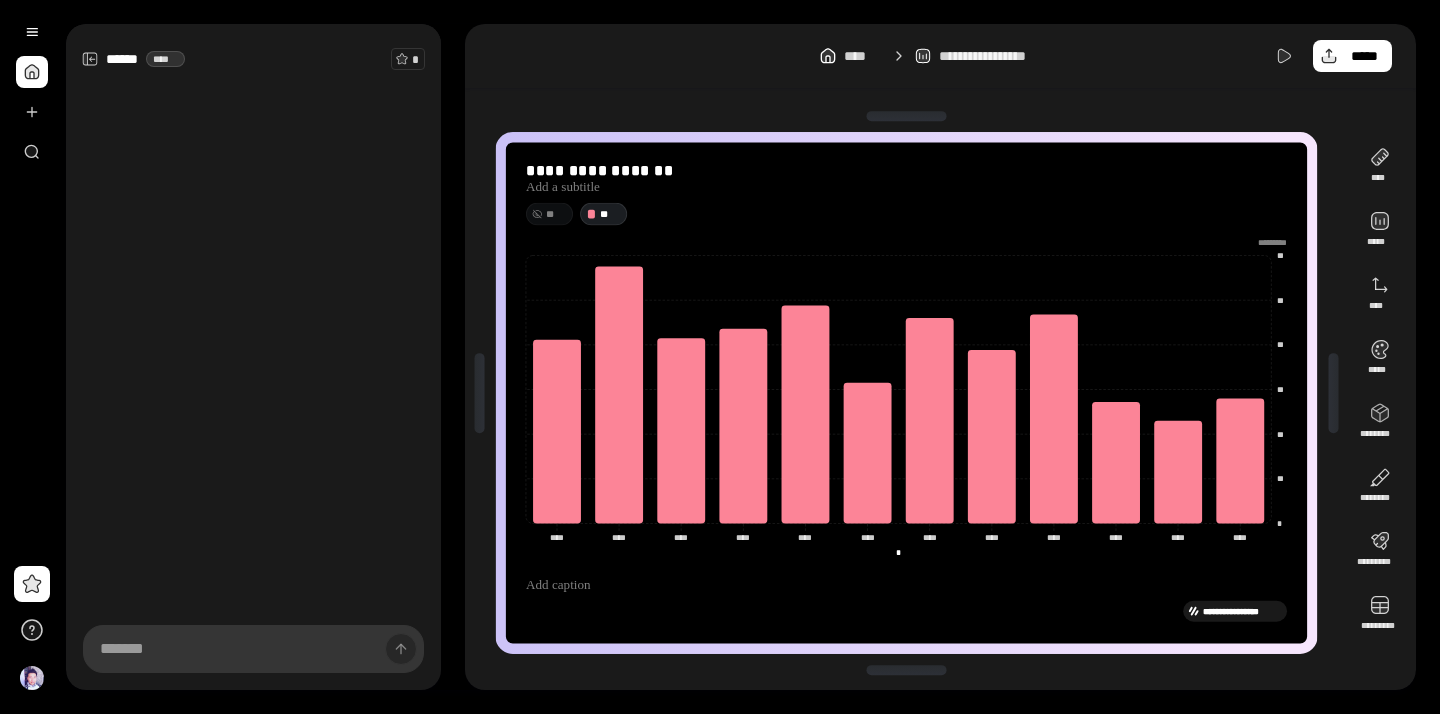 click on "**********" at bounding box center [1242, 610] 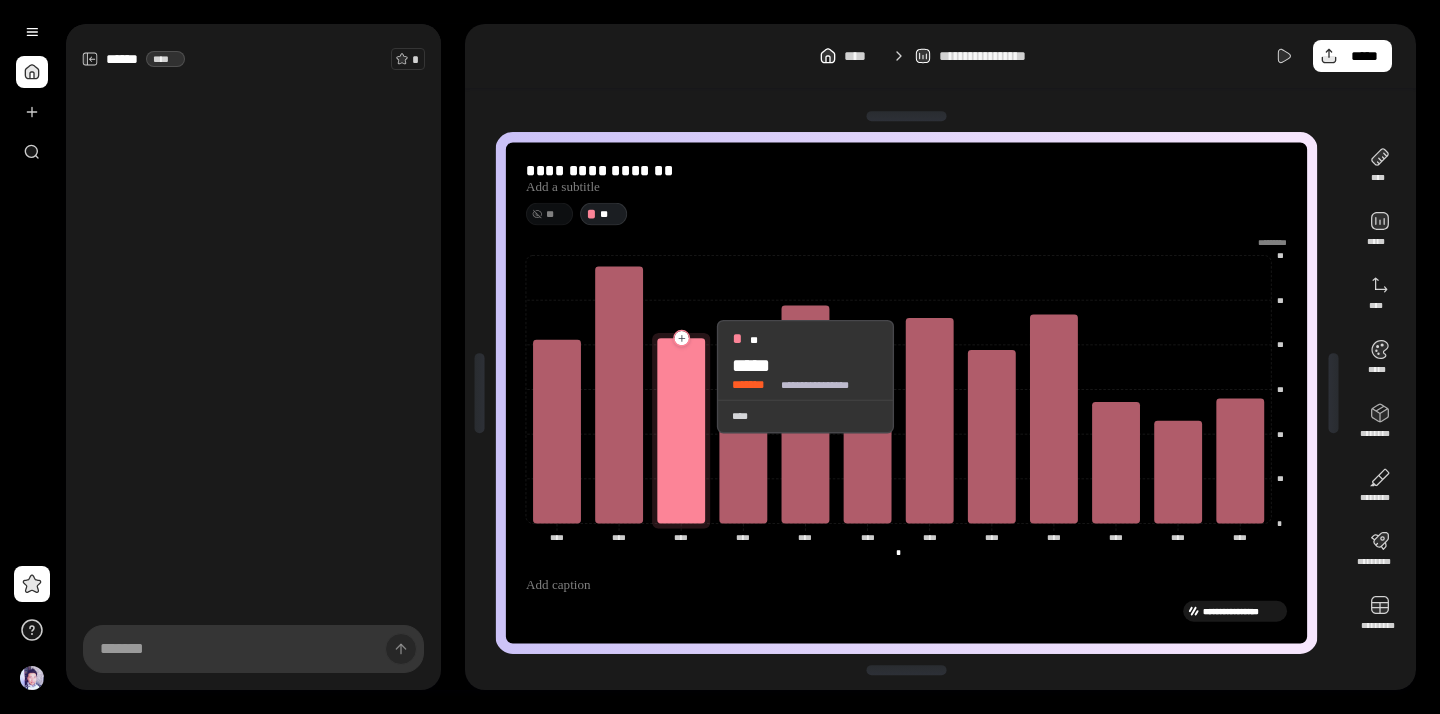 click 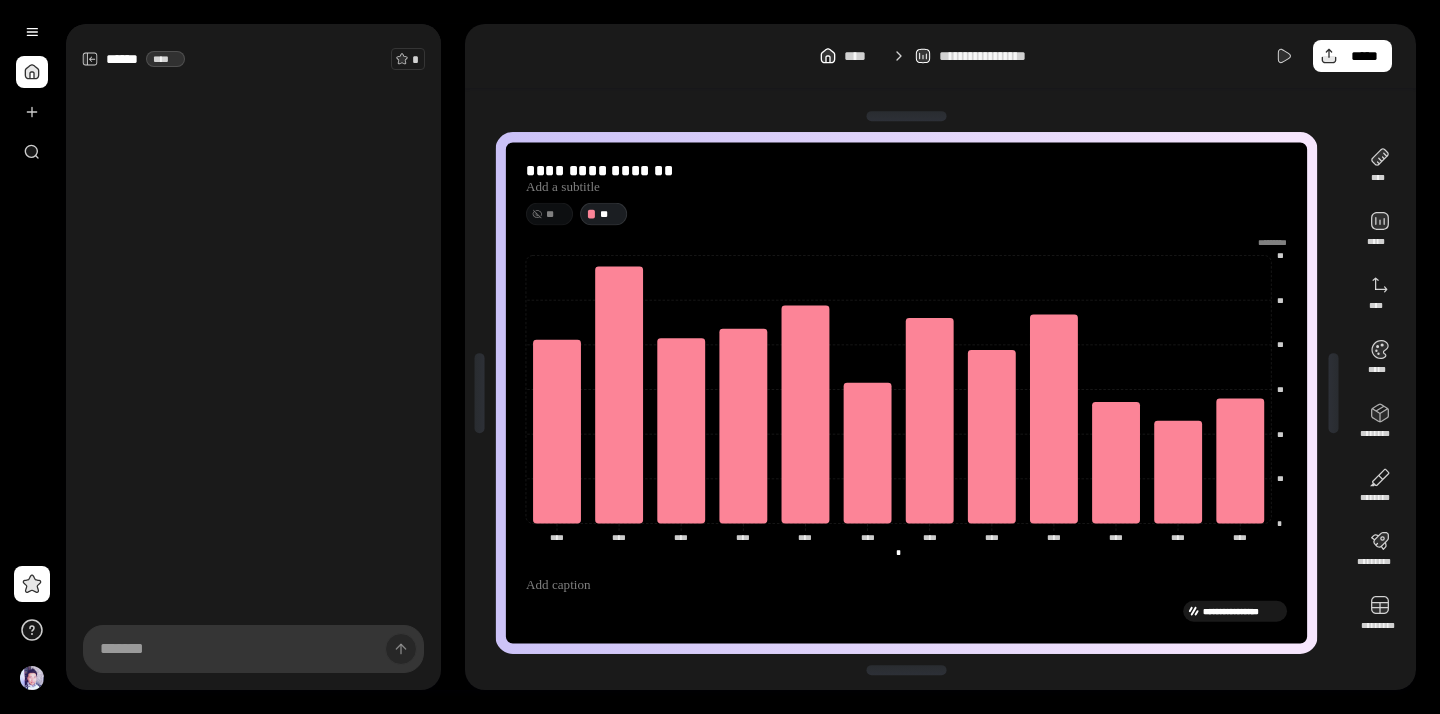 click on "** **" at bounding box center [906, 214] 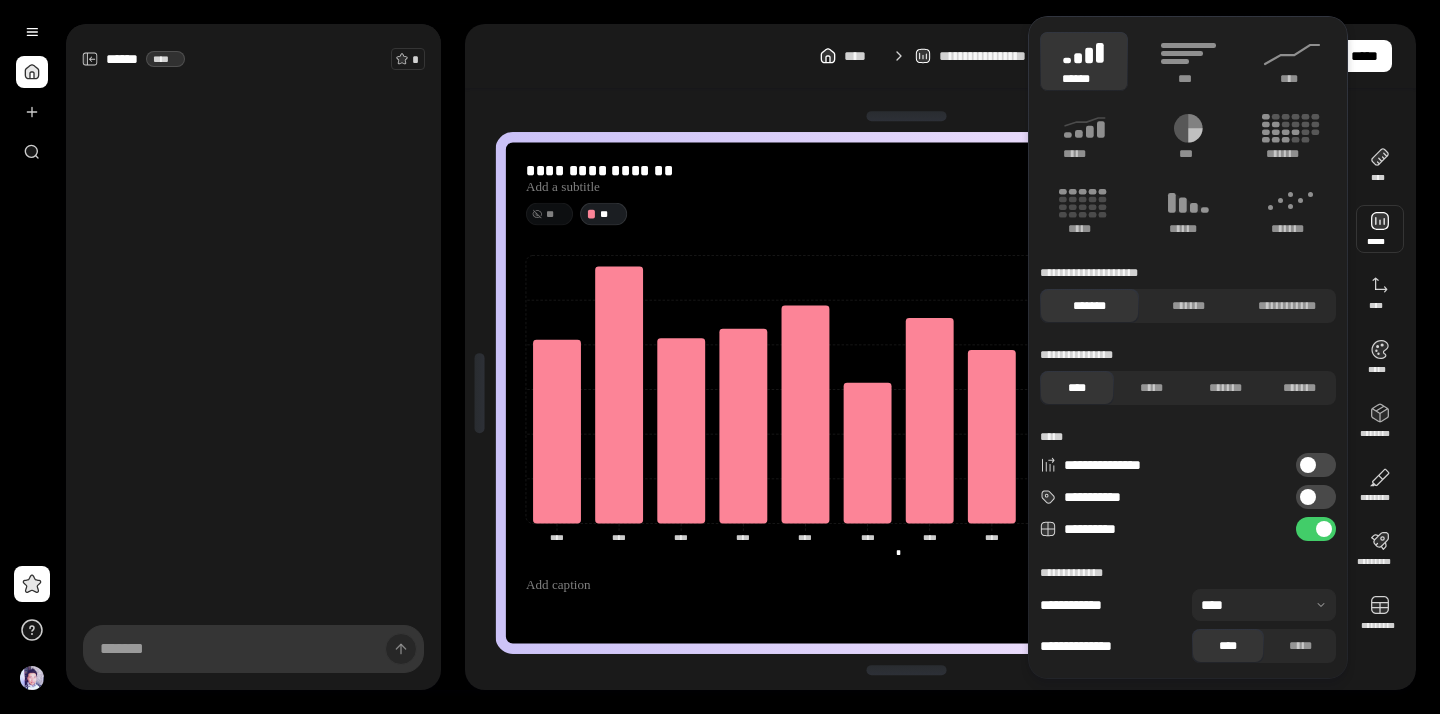 click at bounding box center (1380, 229) 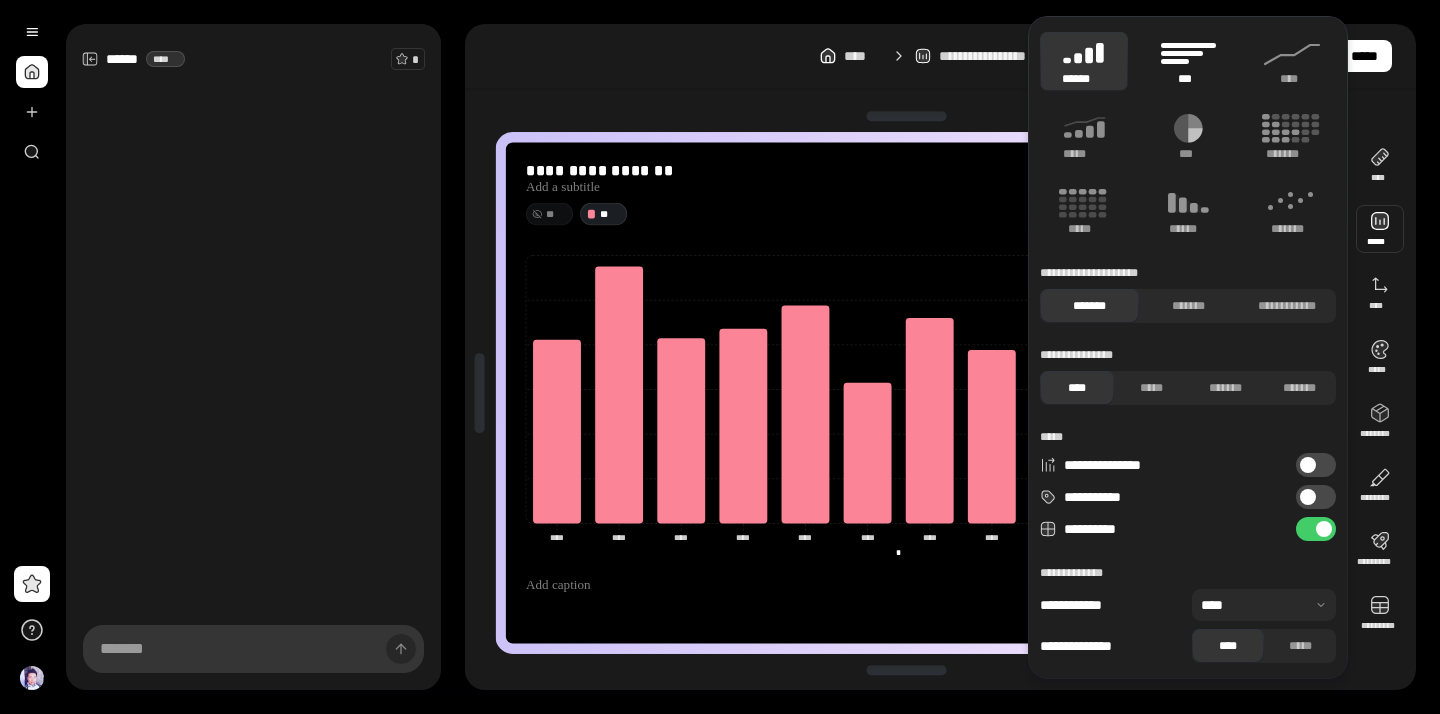 click 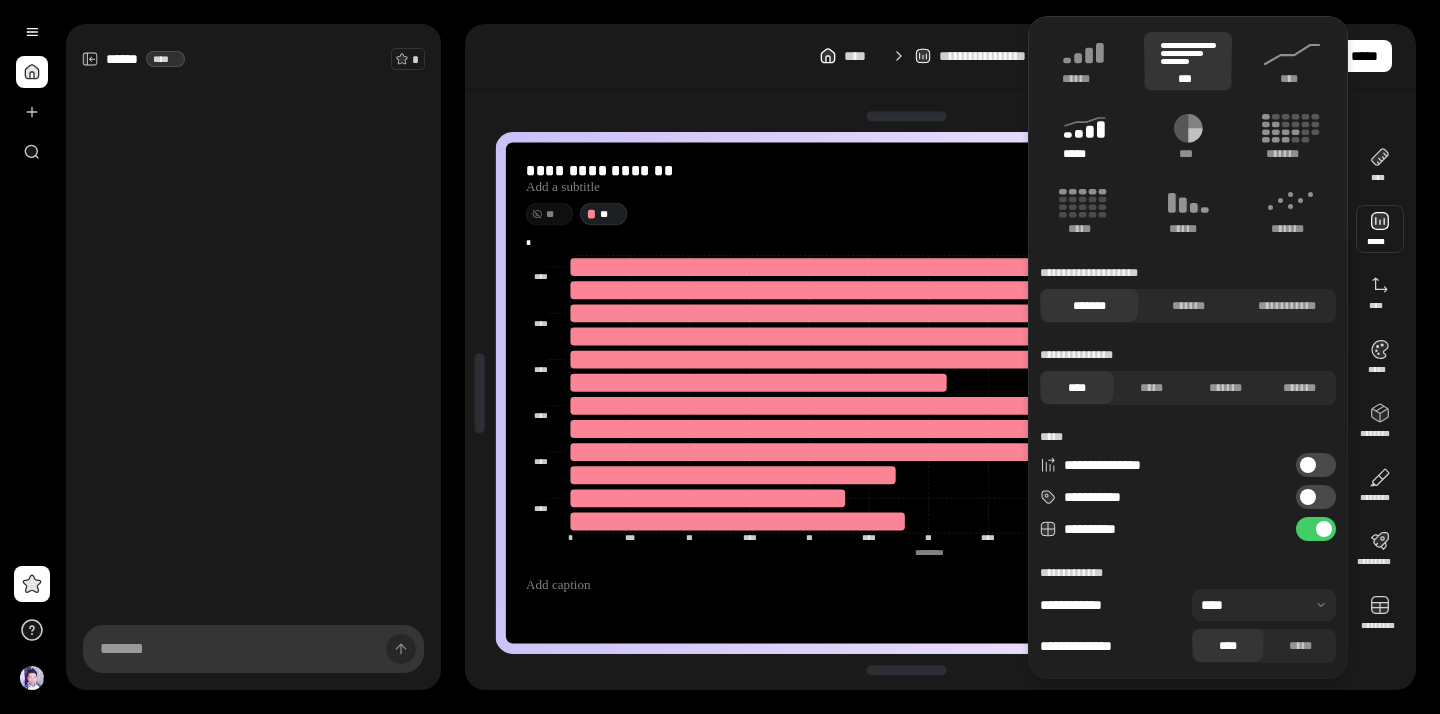 click 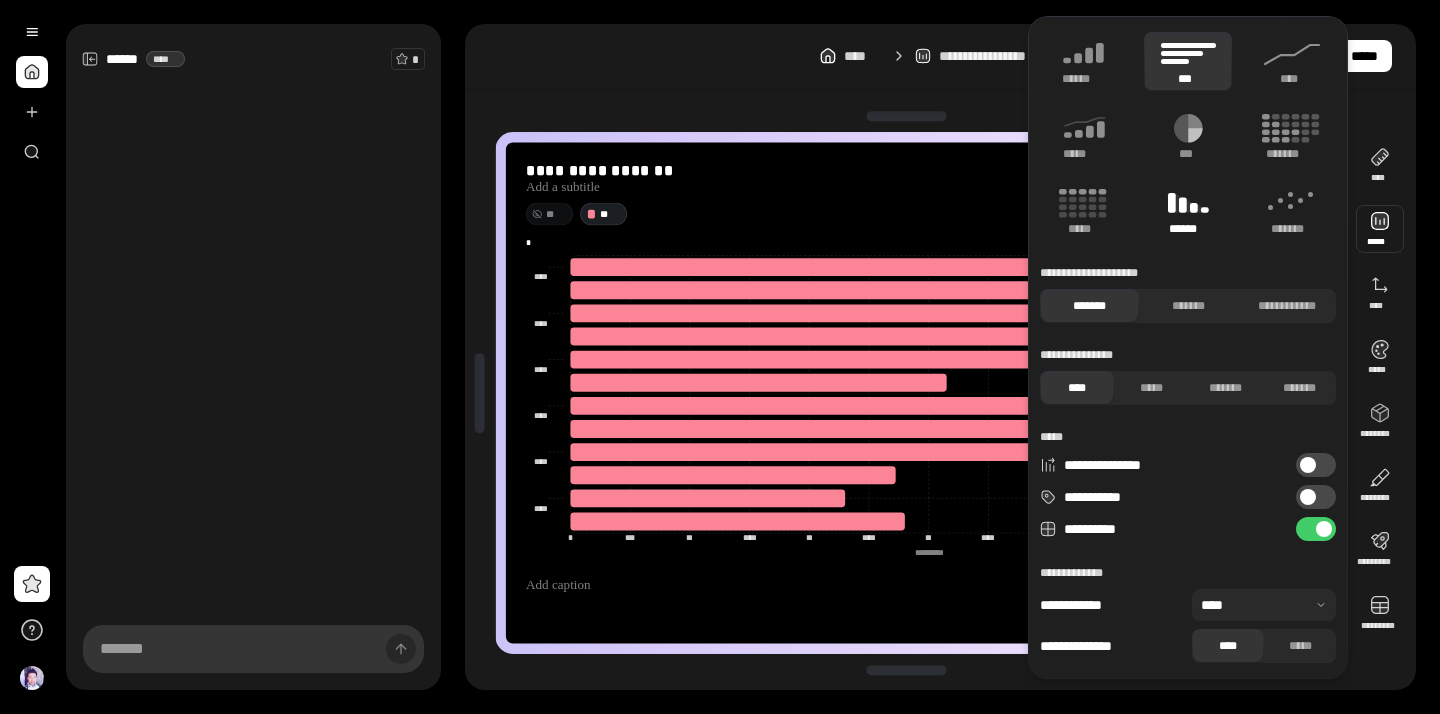 click 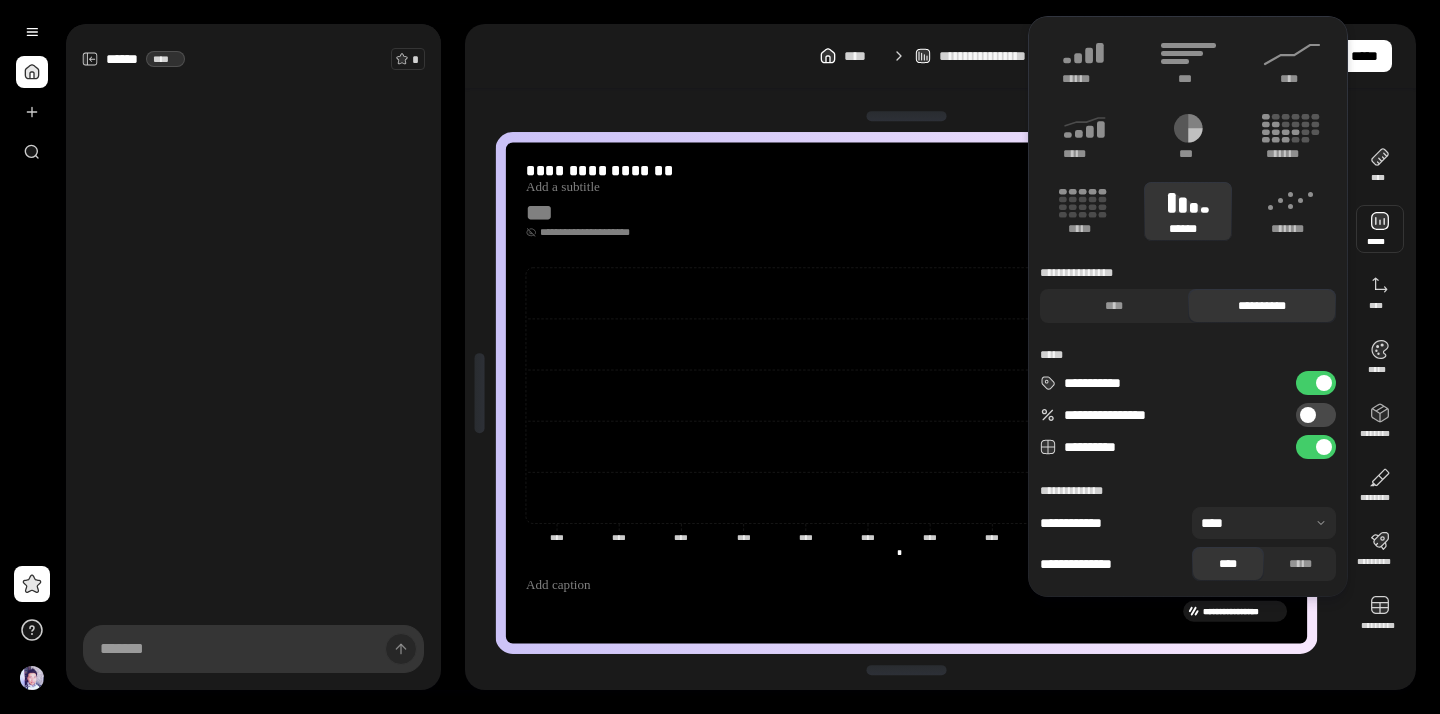 click on "**********" at bounding box center [940, 357] 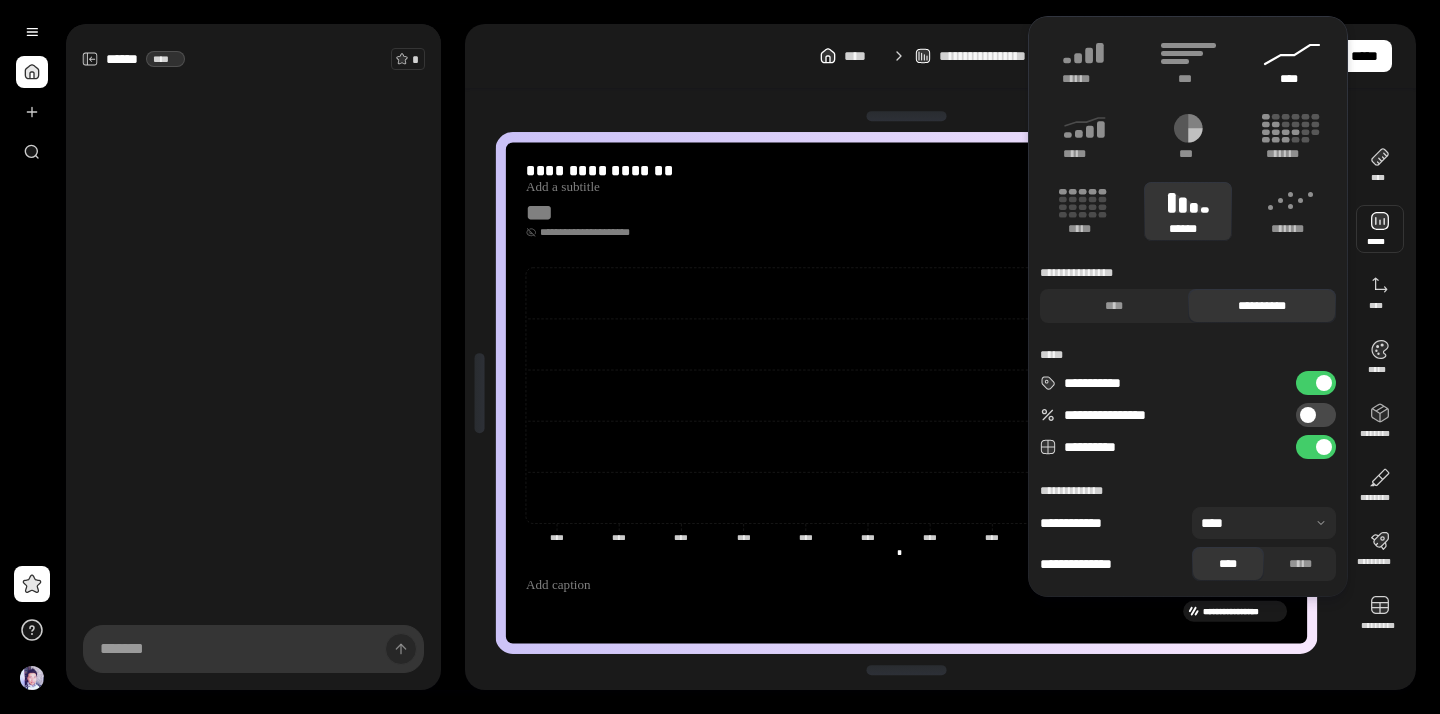 click on "****" at bounding box center (1292, 79) 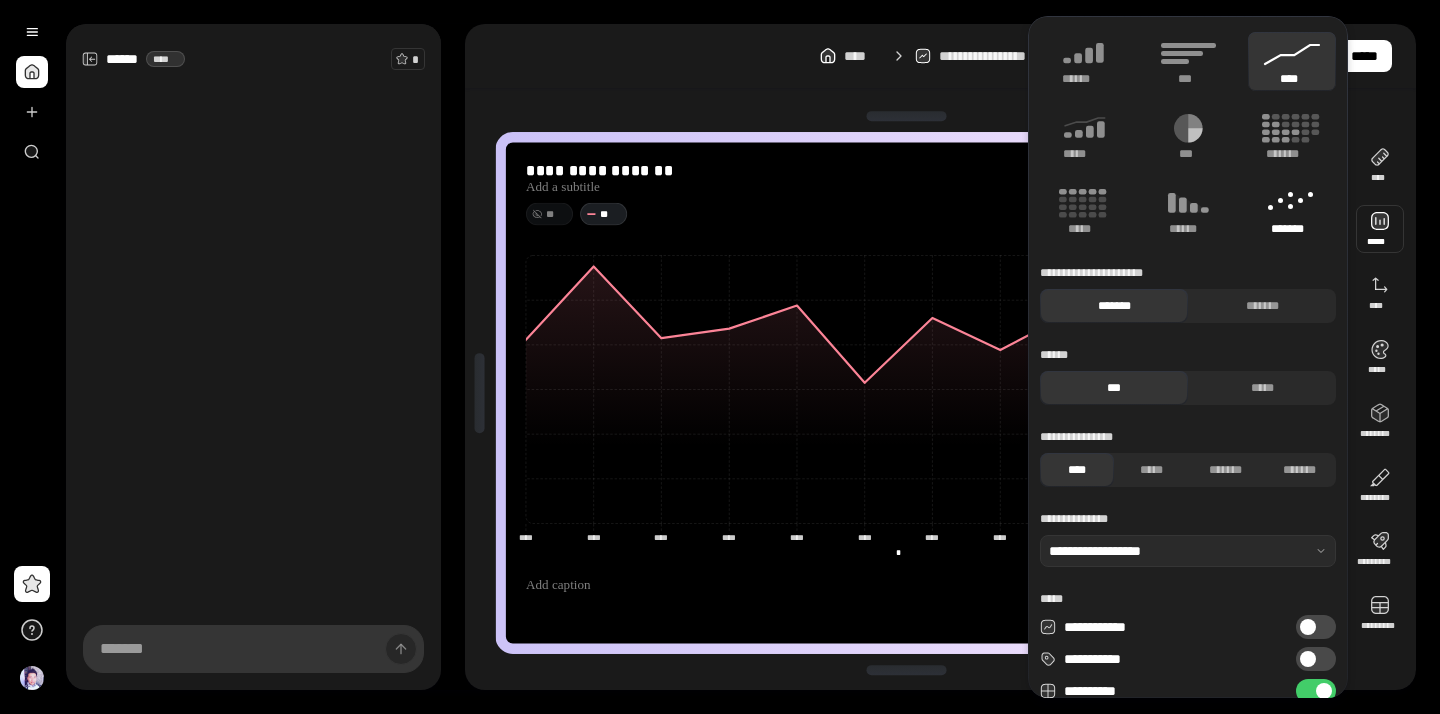 click 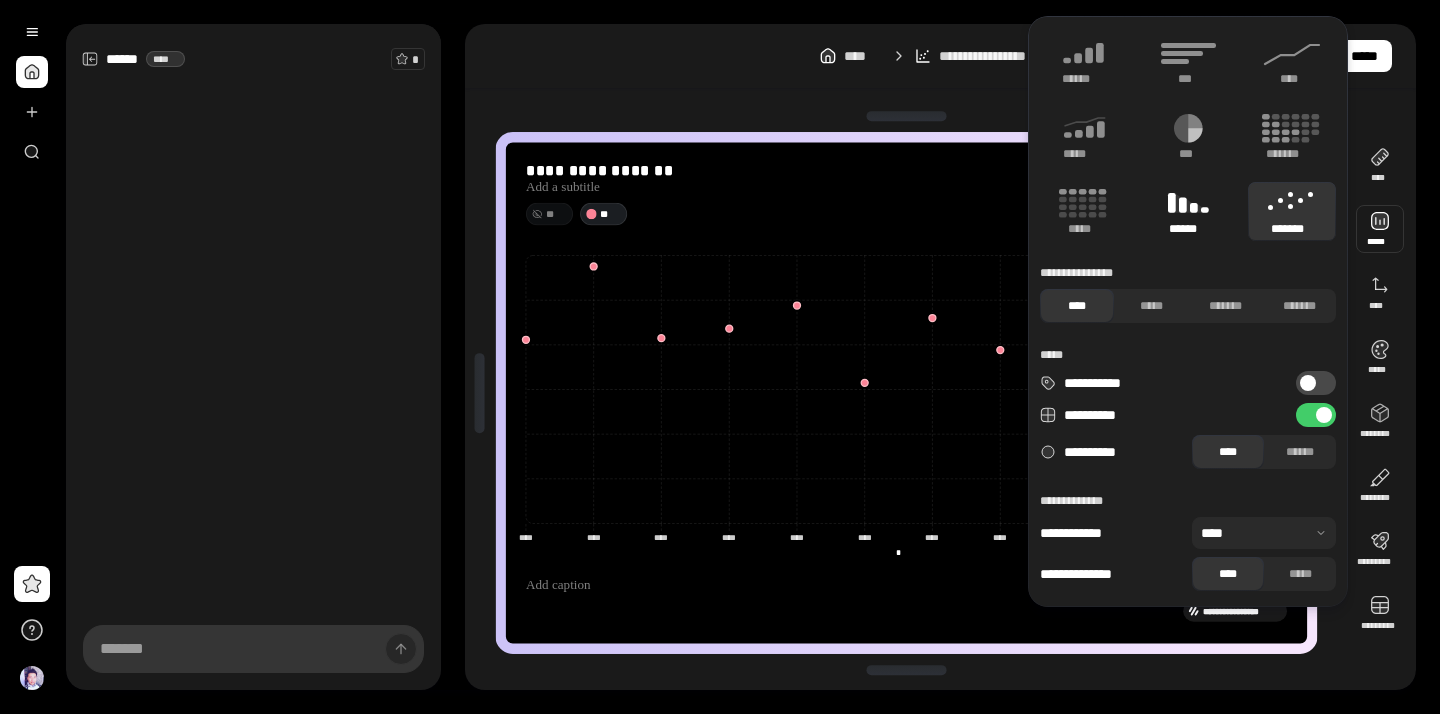 click 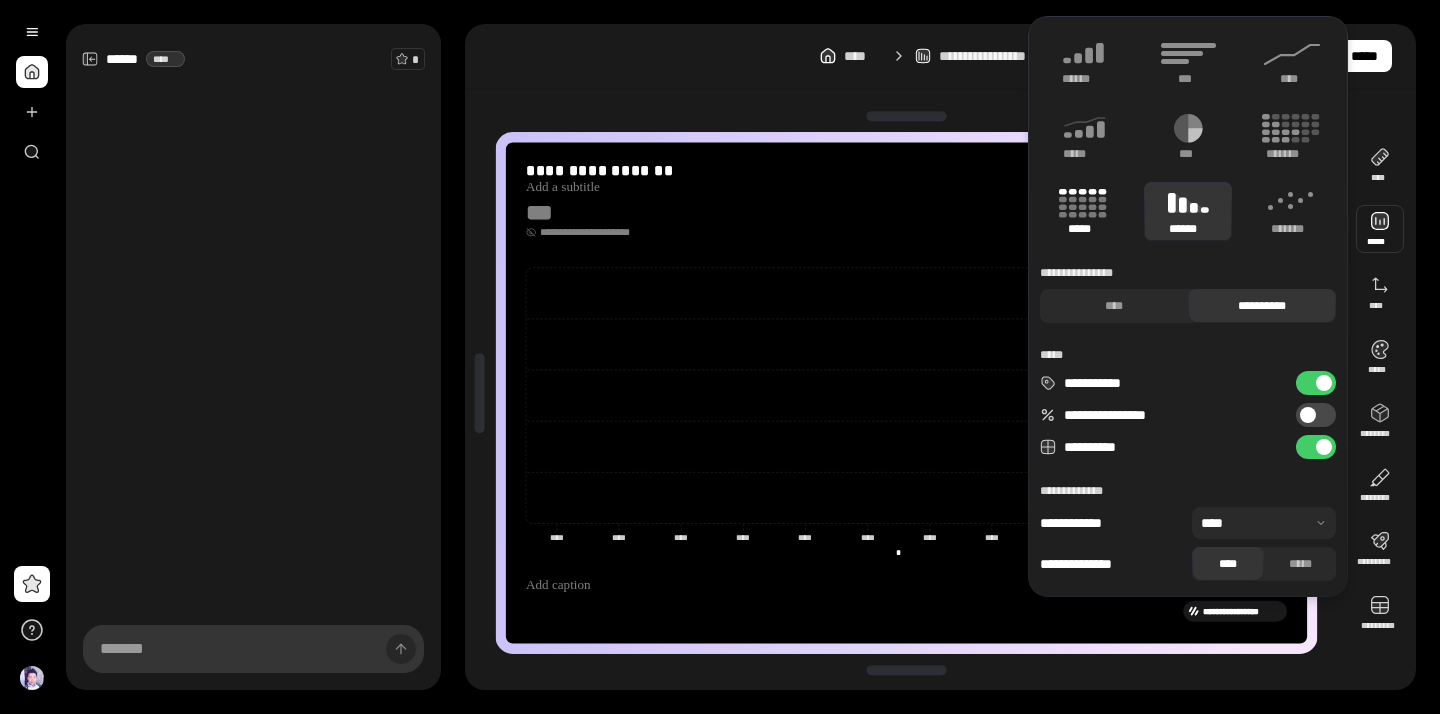 click 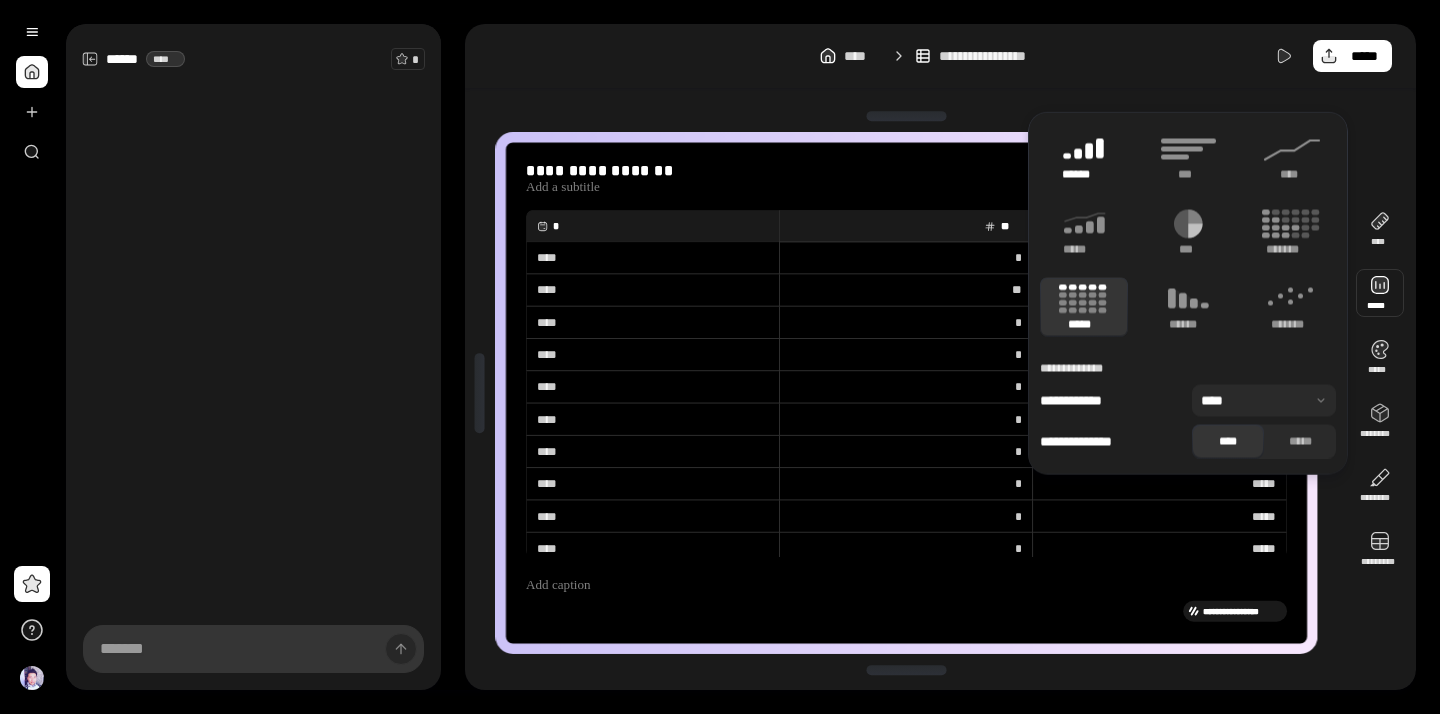 click 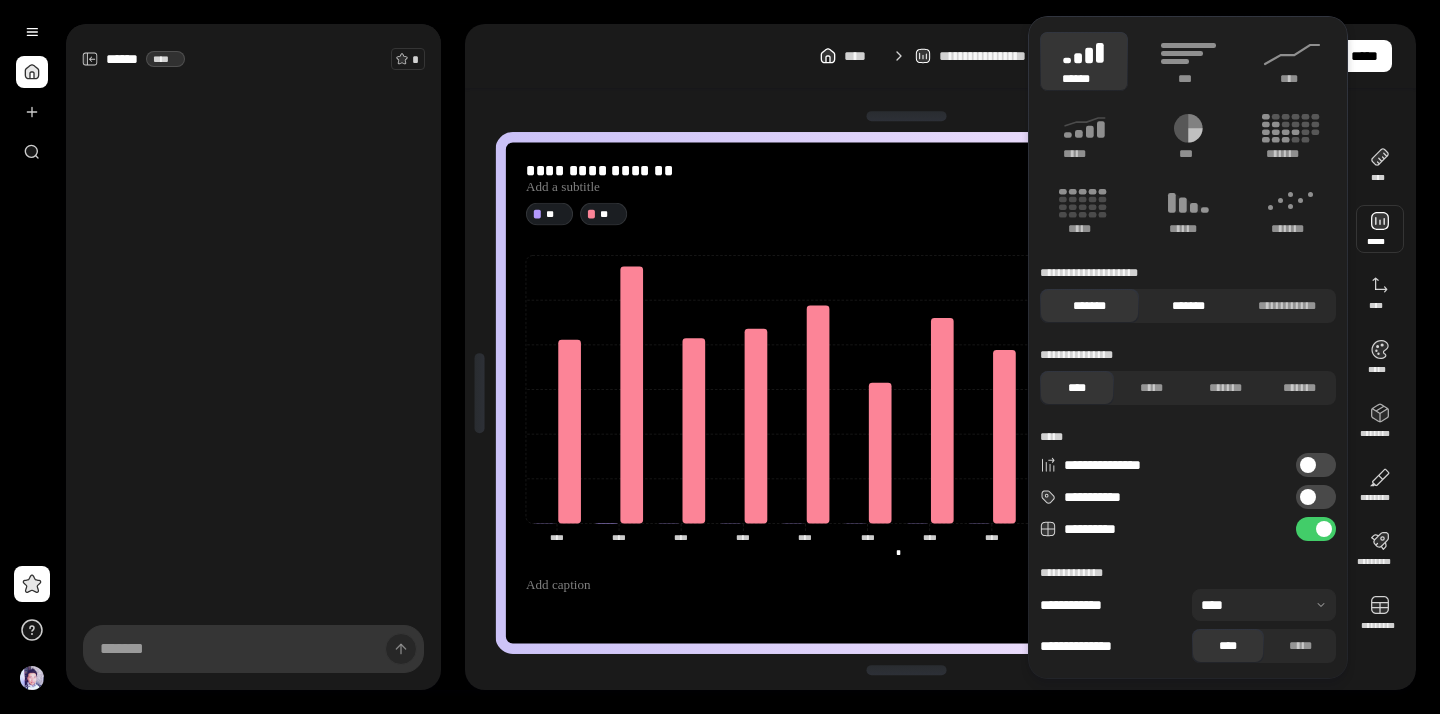 click on "*******" at bounding box center [1188, 306] 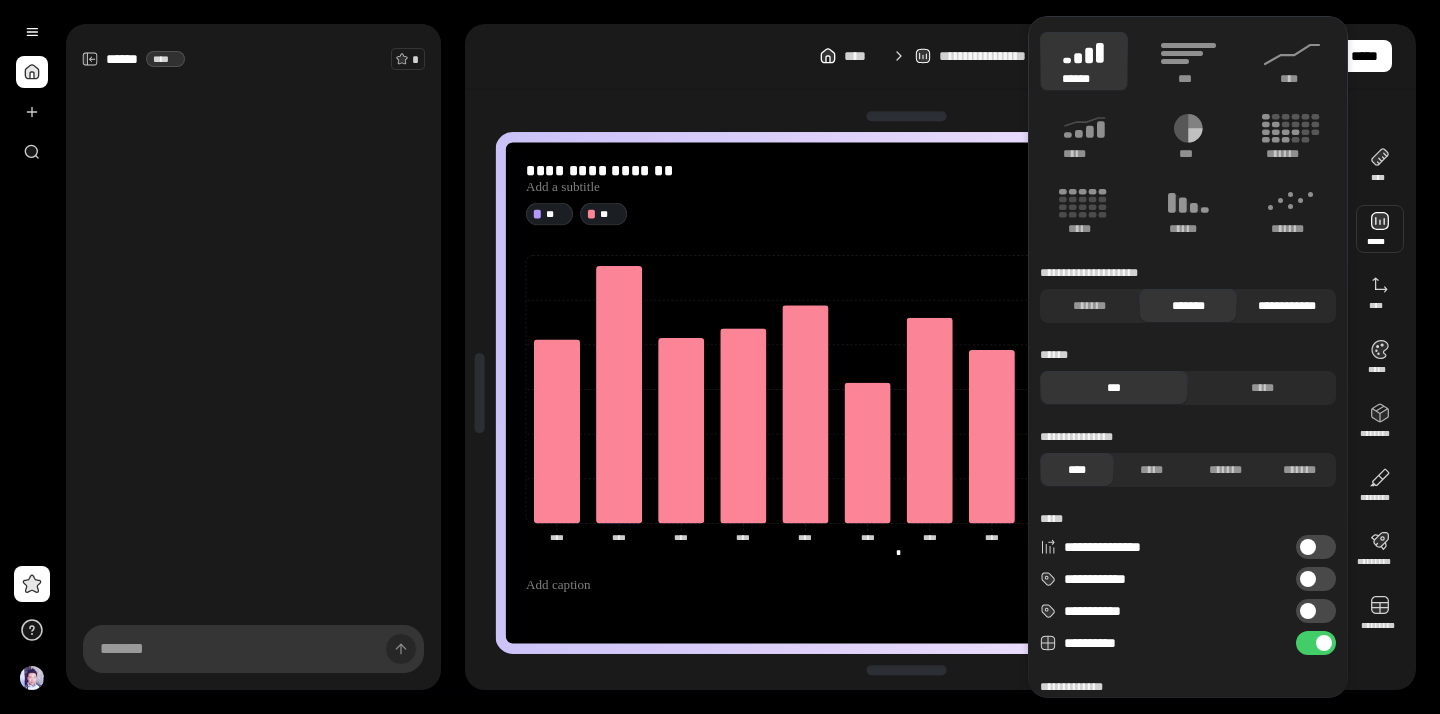 click on "**********" at bounding box center [1286, 306] 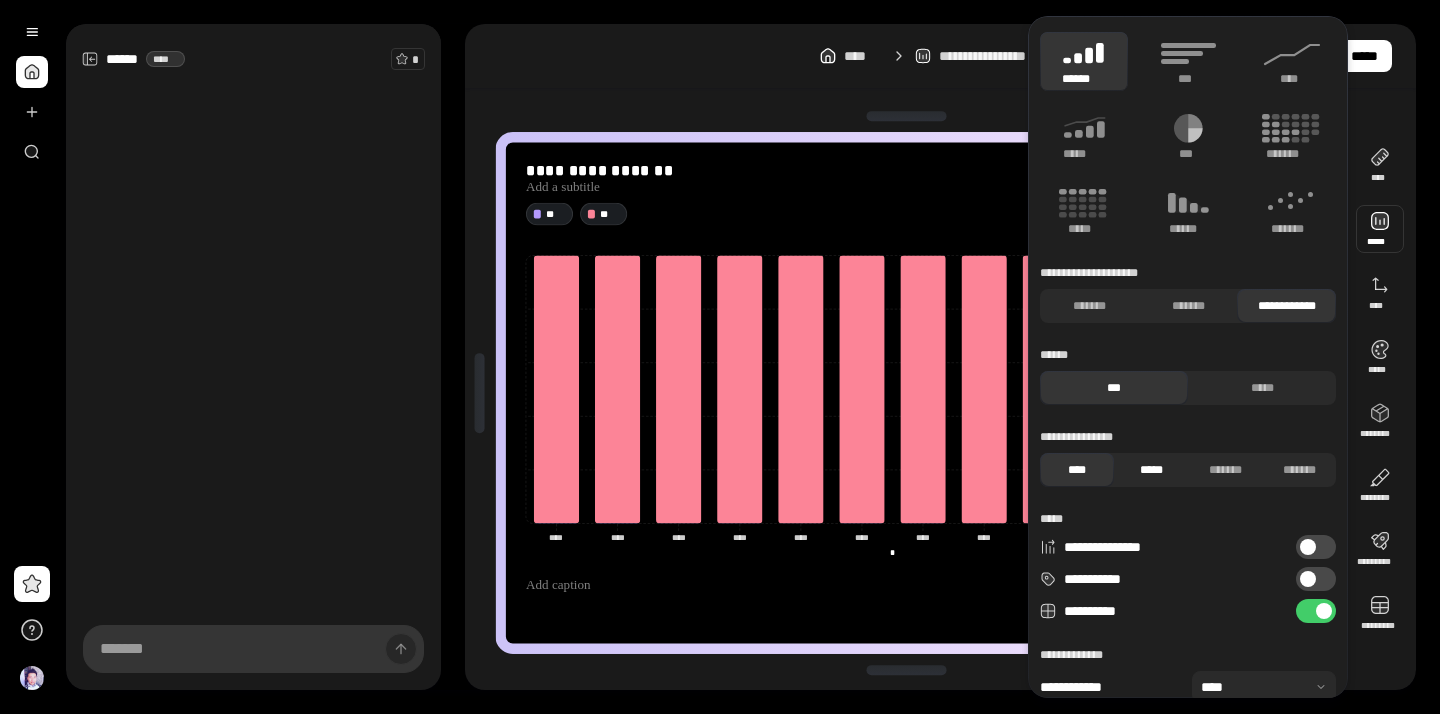 click on "*****" at bounding box center [1151, 470] 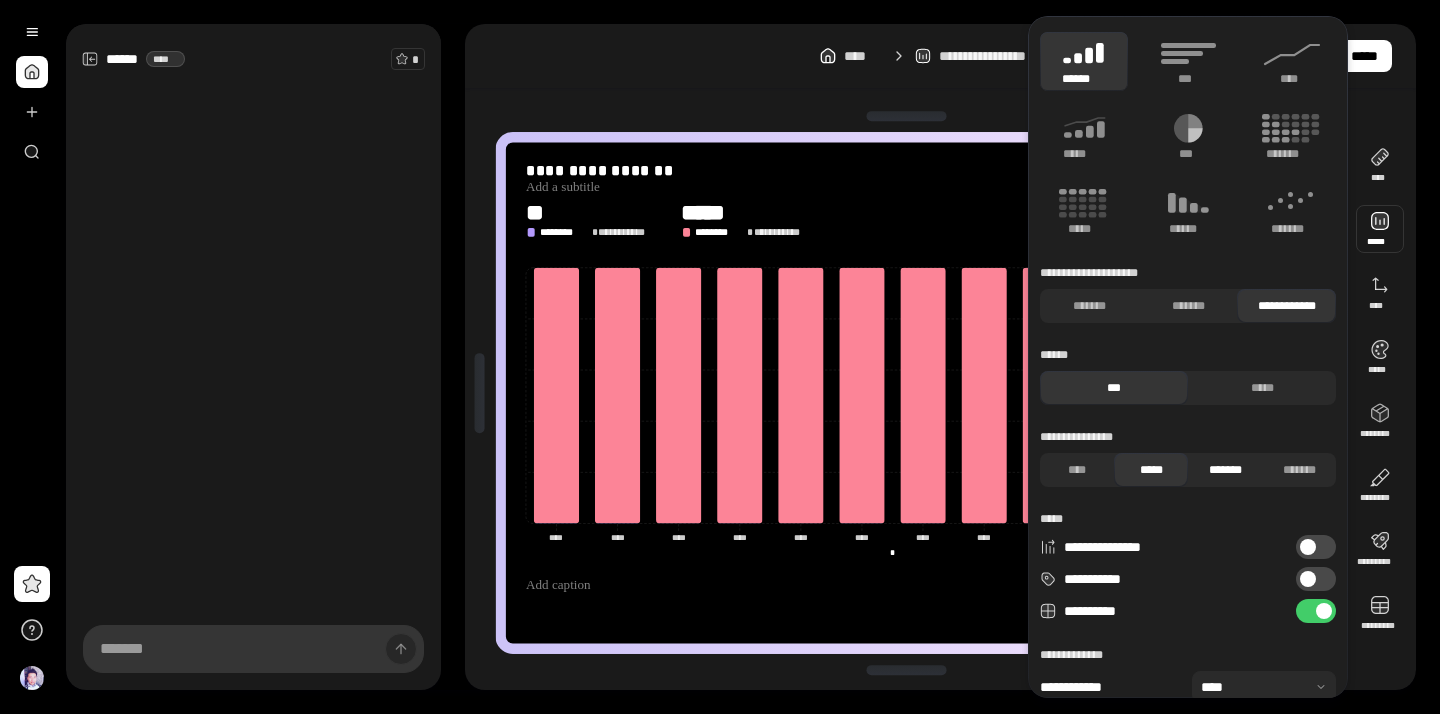 click on "*******" at bounding box center (1225, 470) 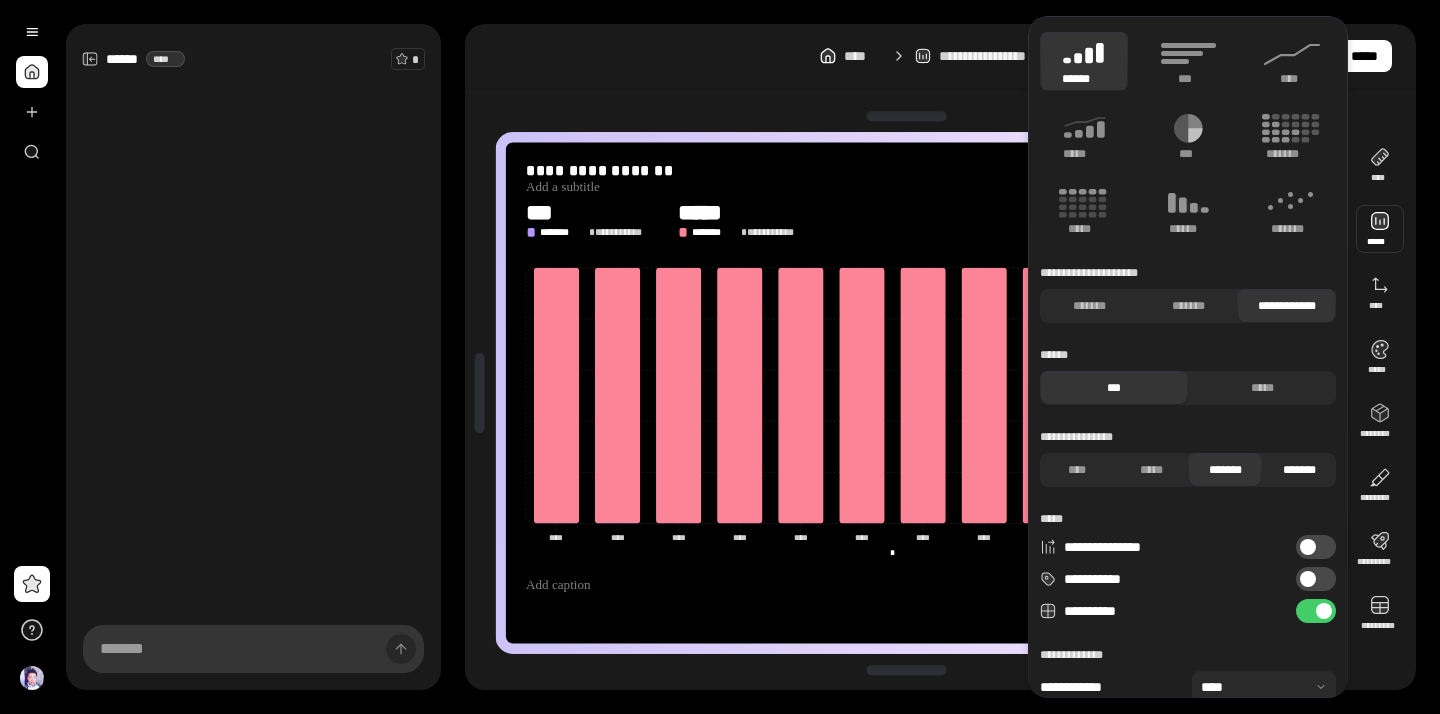 click on "*******" at bounding box center [1299, 470] 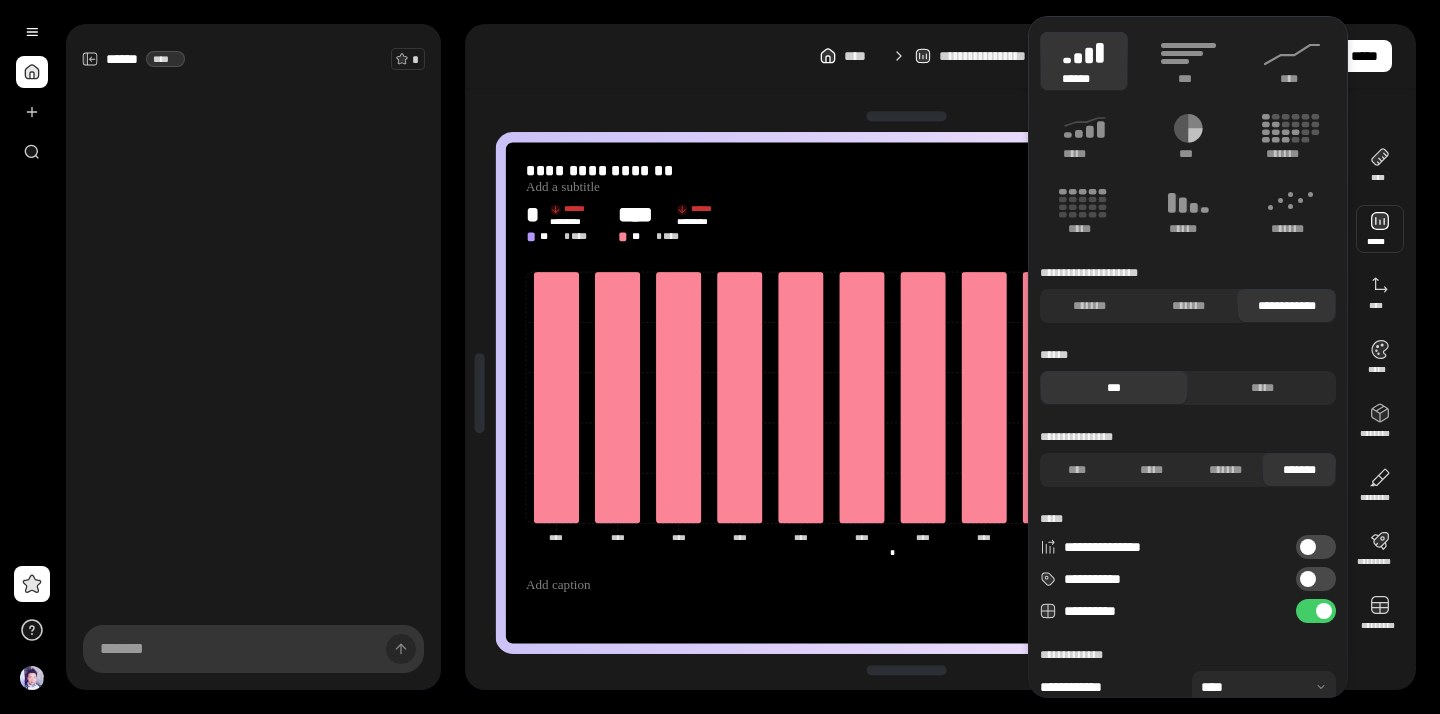 click on "**********" at bounding box center (940, 357) 